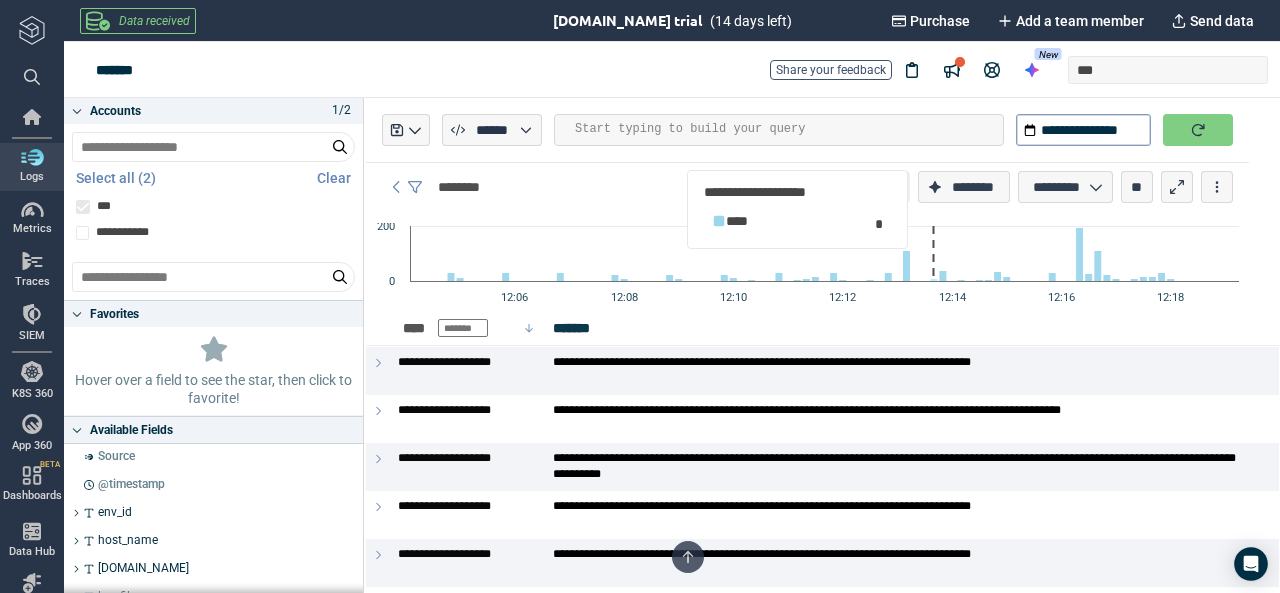 scroll, scrollTop: 0, scrollLeft: 0, axis: both 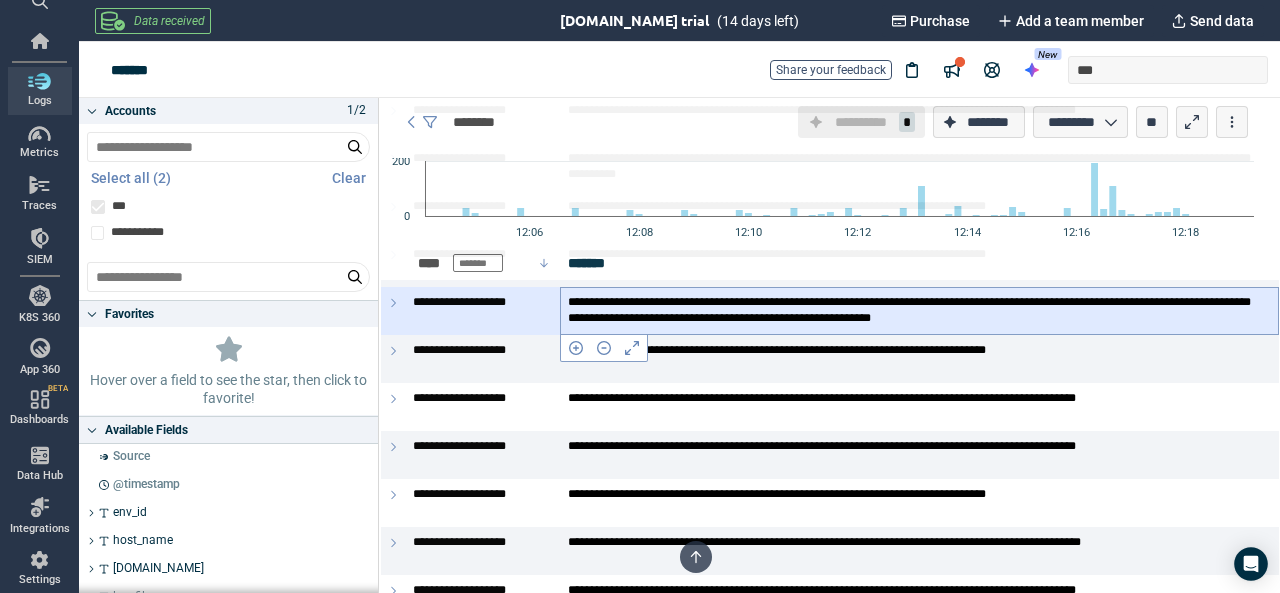 click on "**********" at bounding box center [911, 310] 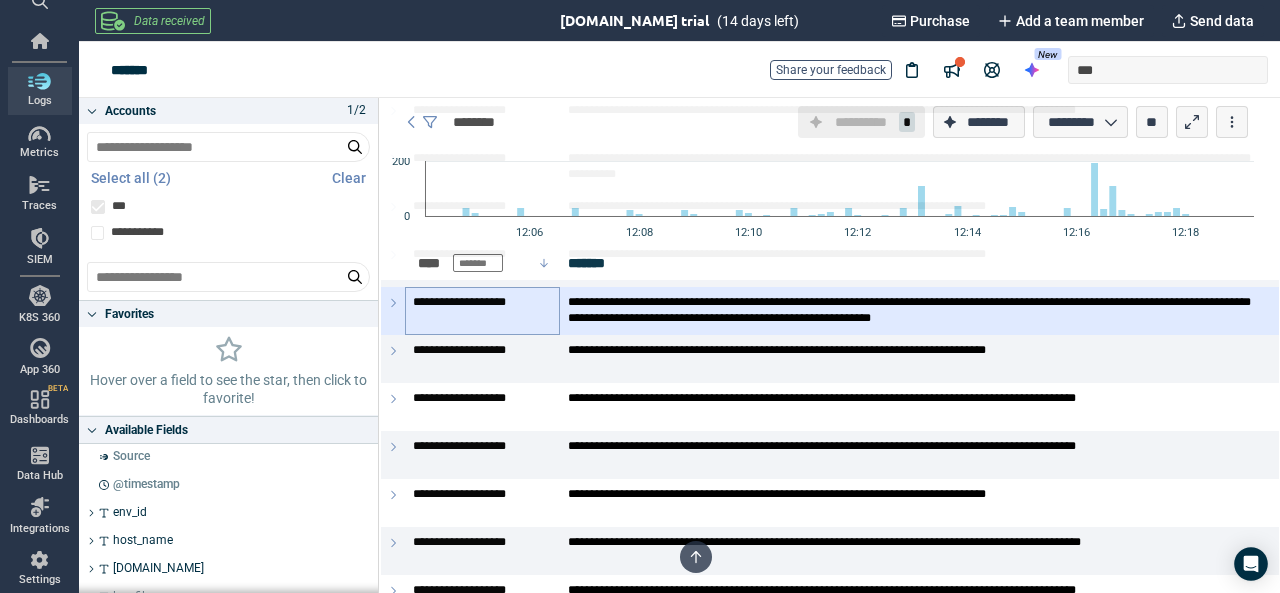 click on "**********" at bounding box center [481, 303] 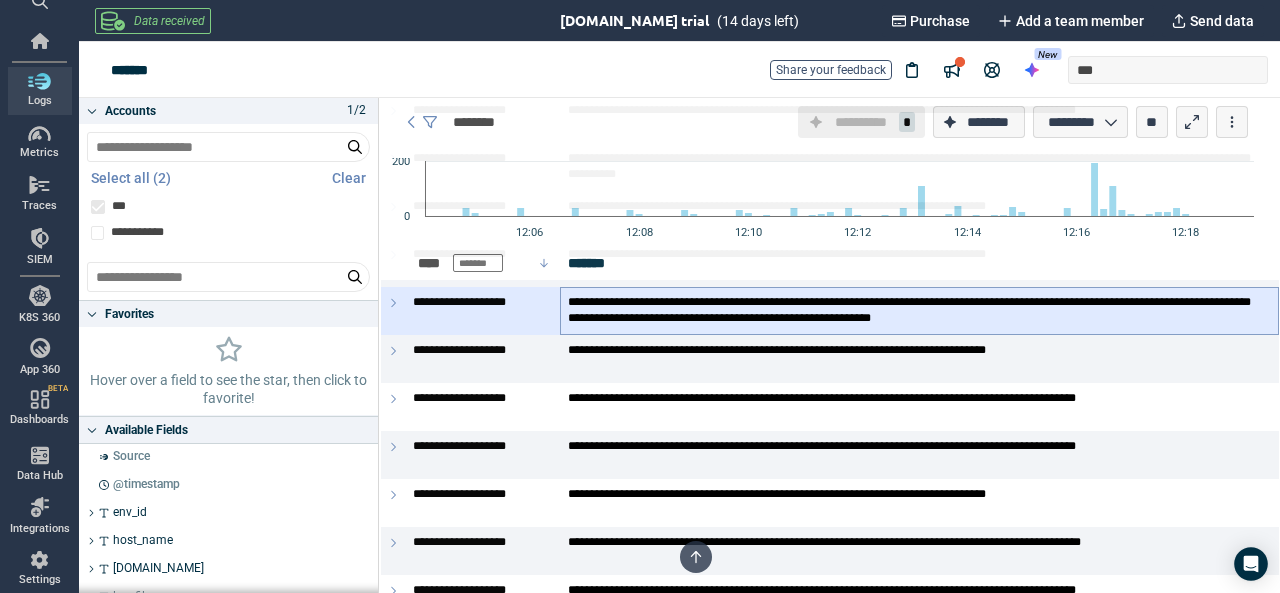 click on "**********" at bounding box center (911, 310) 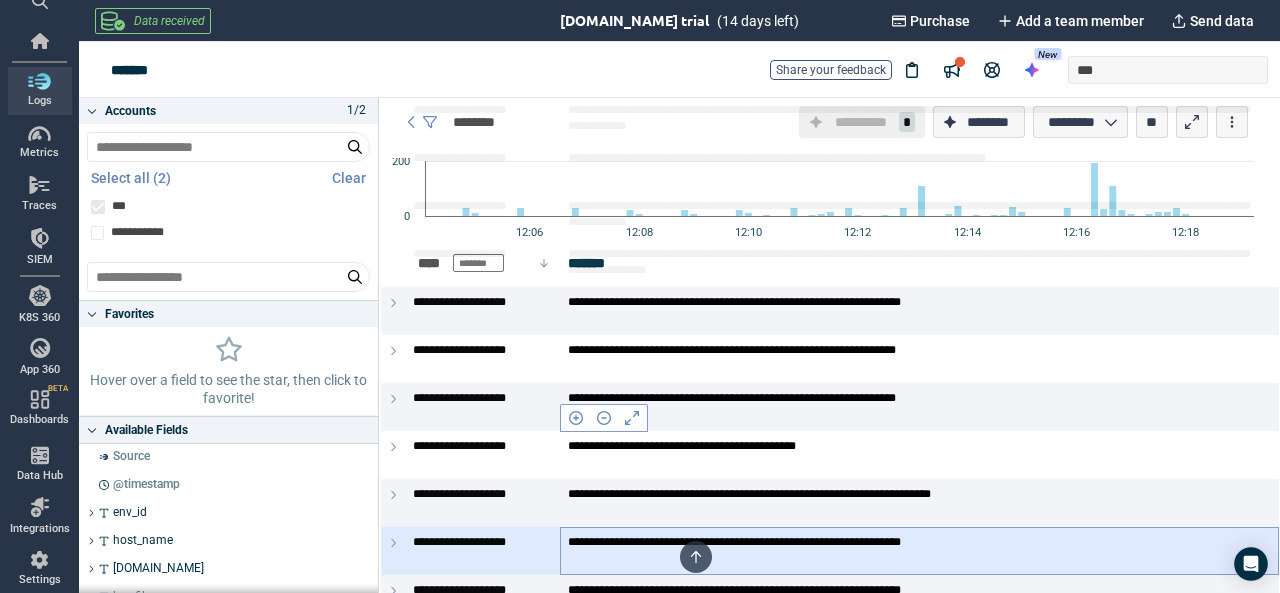 scroll, scrollTop: 1600, scrollLeft: 0, axis: vertical 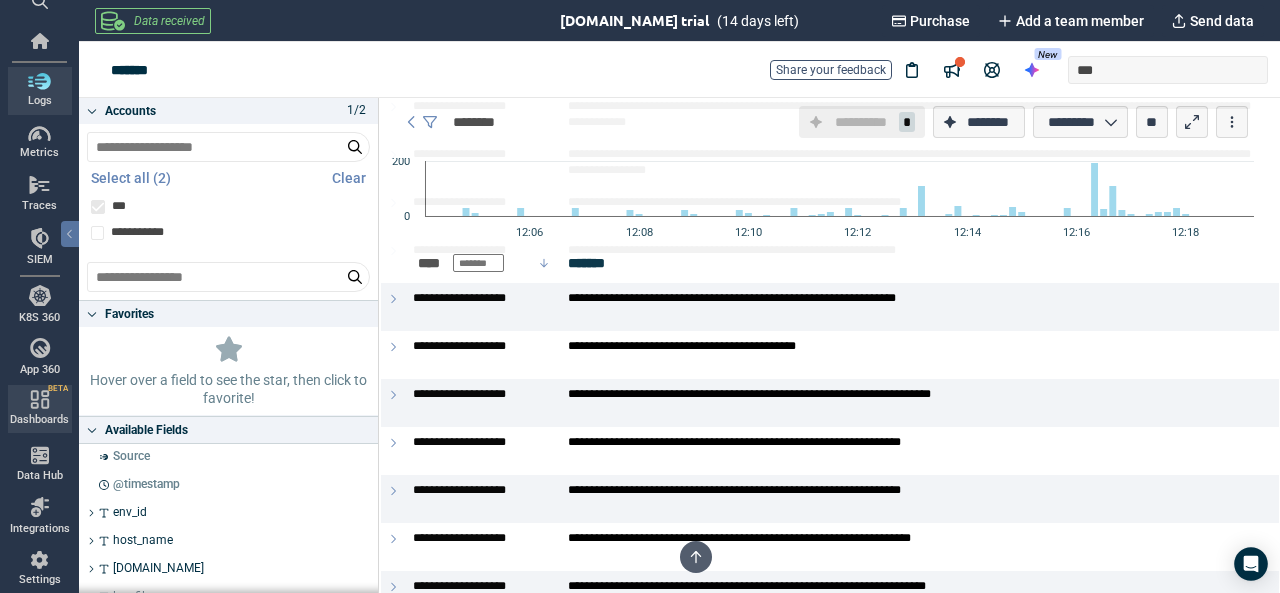 click at bounding box center (40, 399) 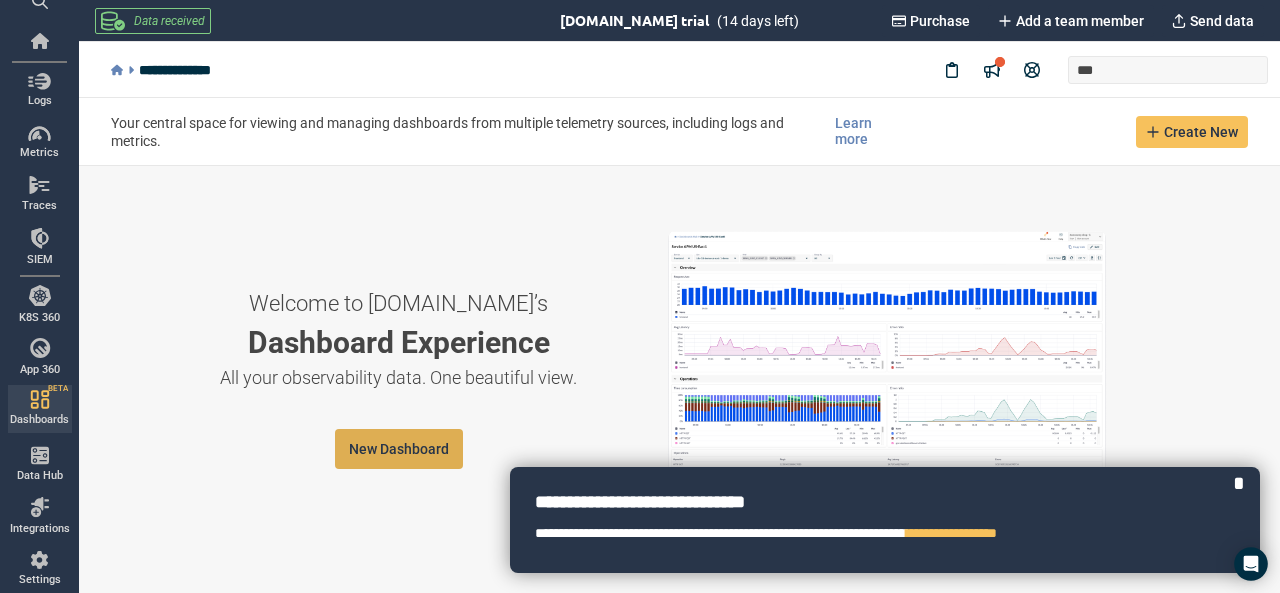 click on "New Dashboard" at bounding box center (399, 449) 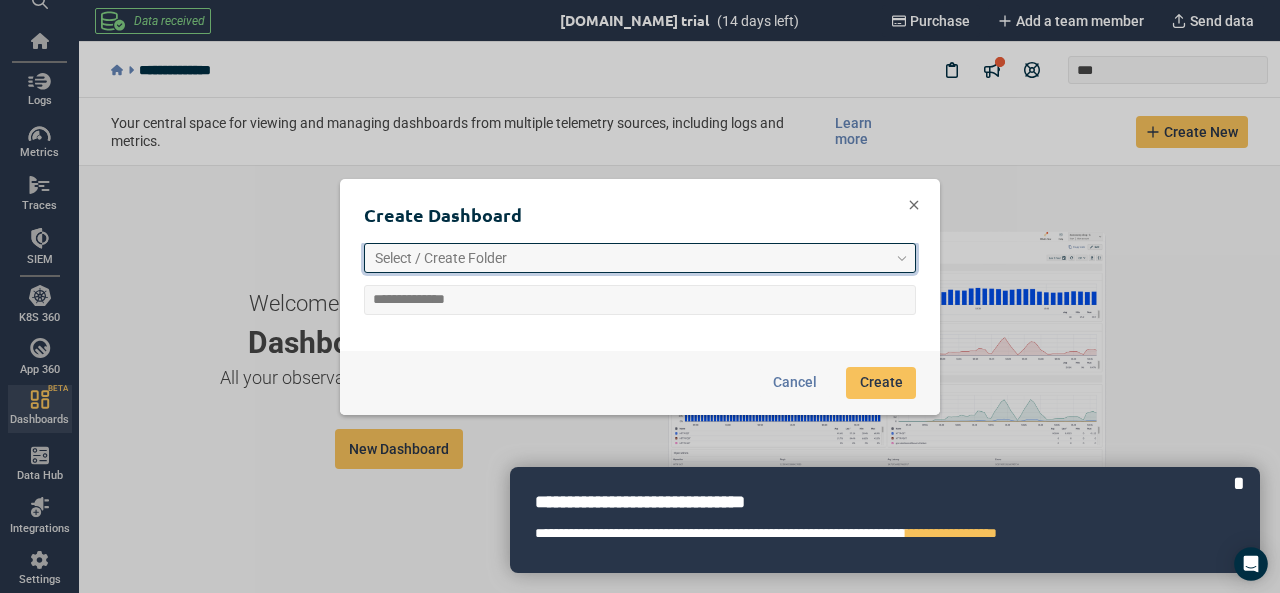 click on "Cancel" at bounding box center (795, 382) 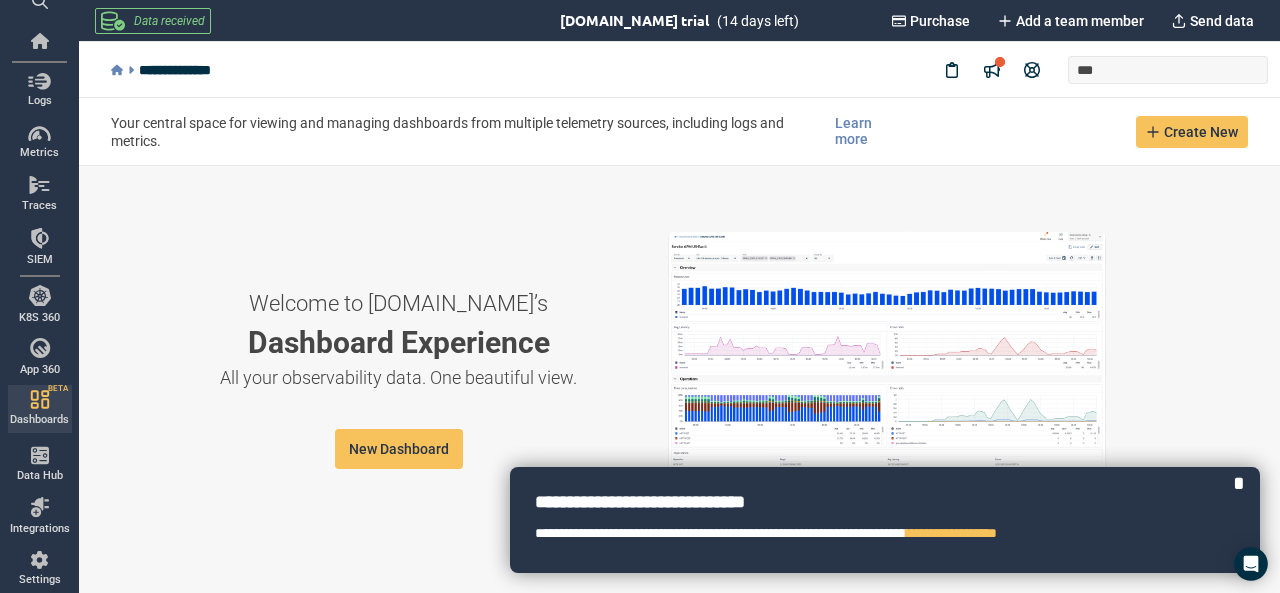 click at bounding box center [887, 380] 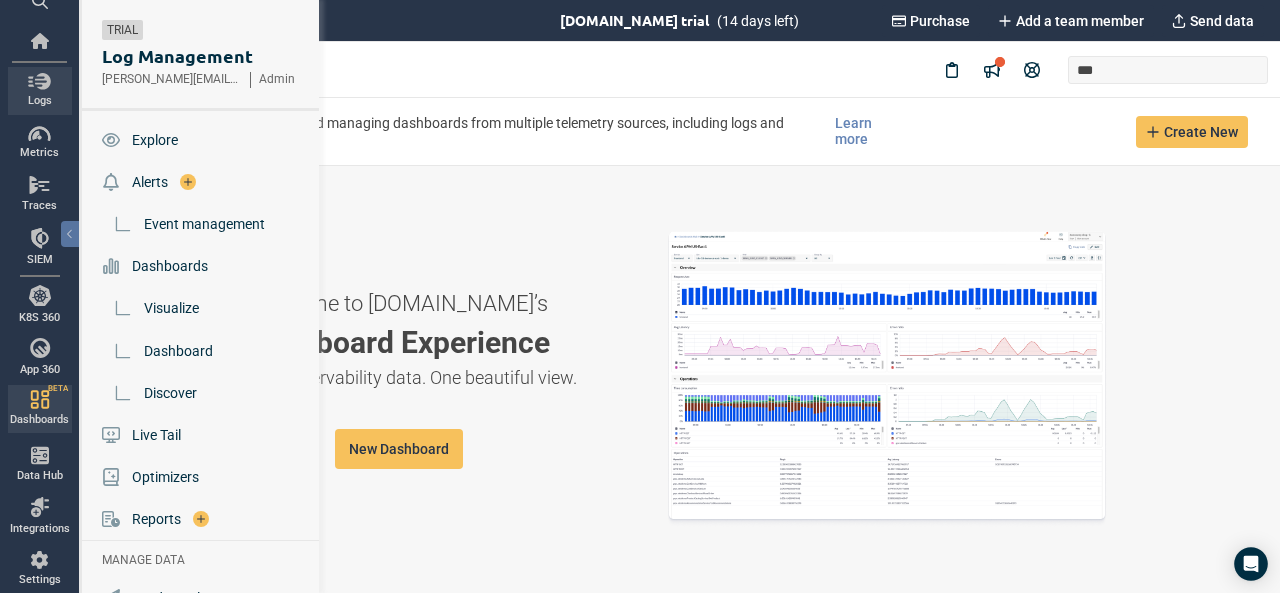 click on "Logs" at bounding box center [40, 101] 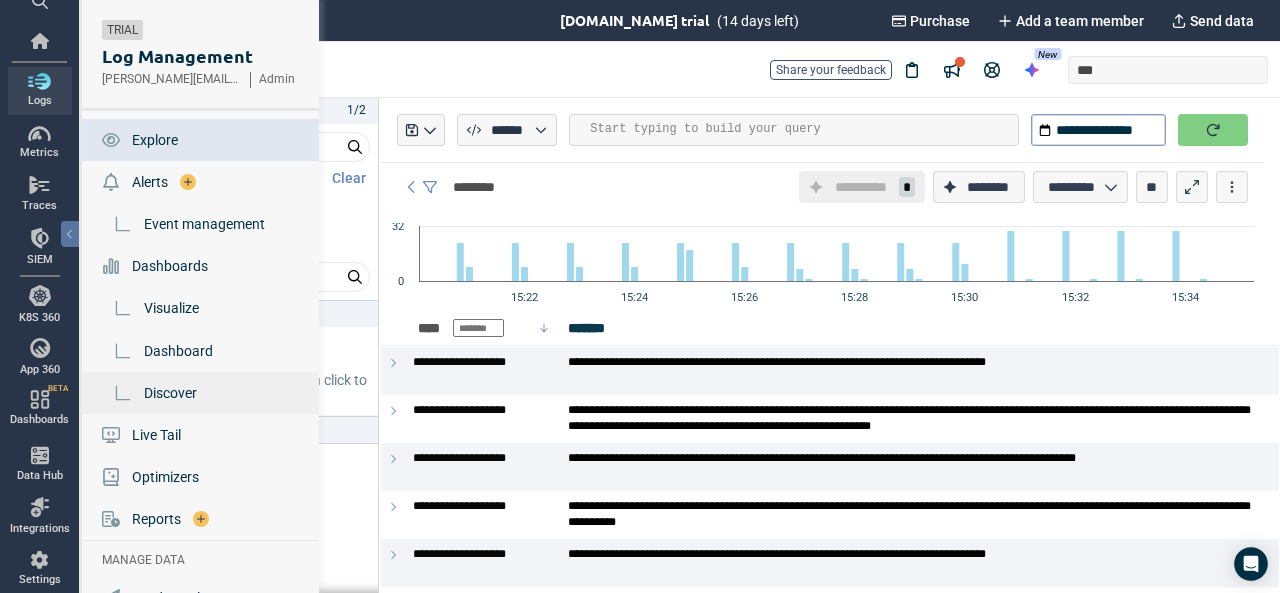 click on "Discover" at bounding box center (170, 393) 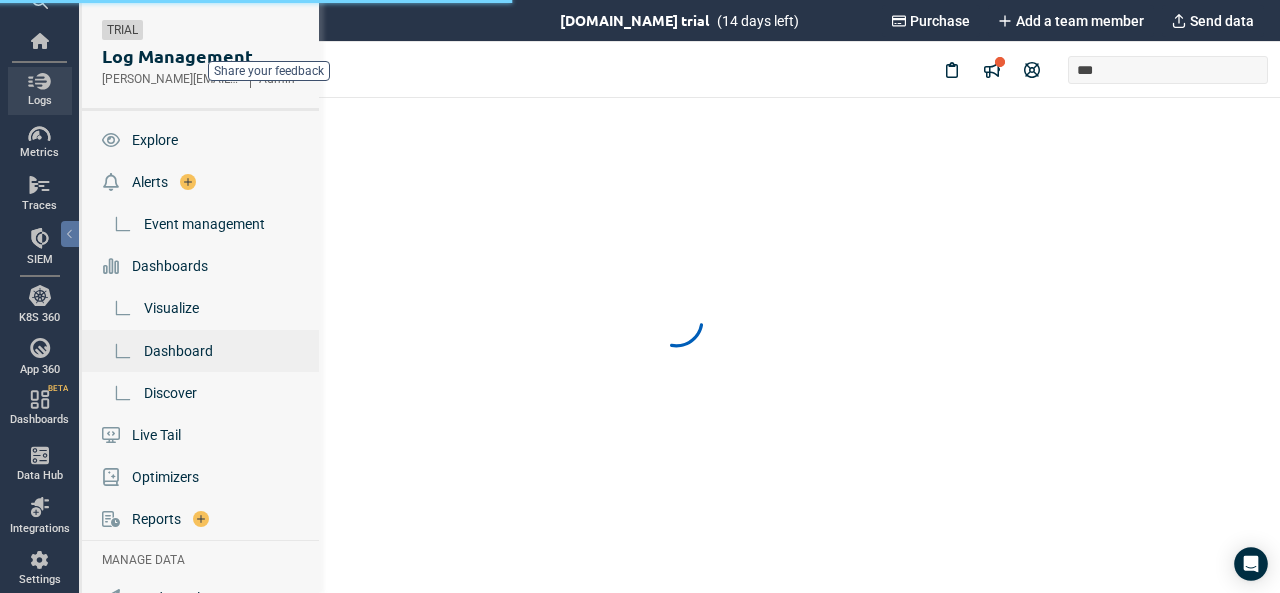 scroll, scrollTop: 0, scrollLeft: 0, axis: both 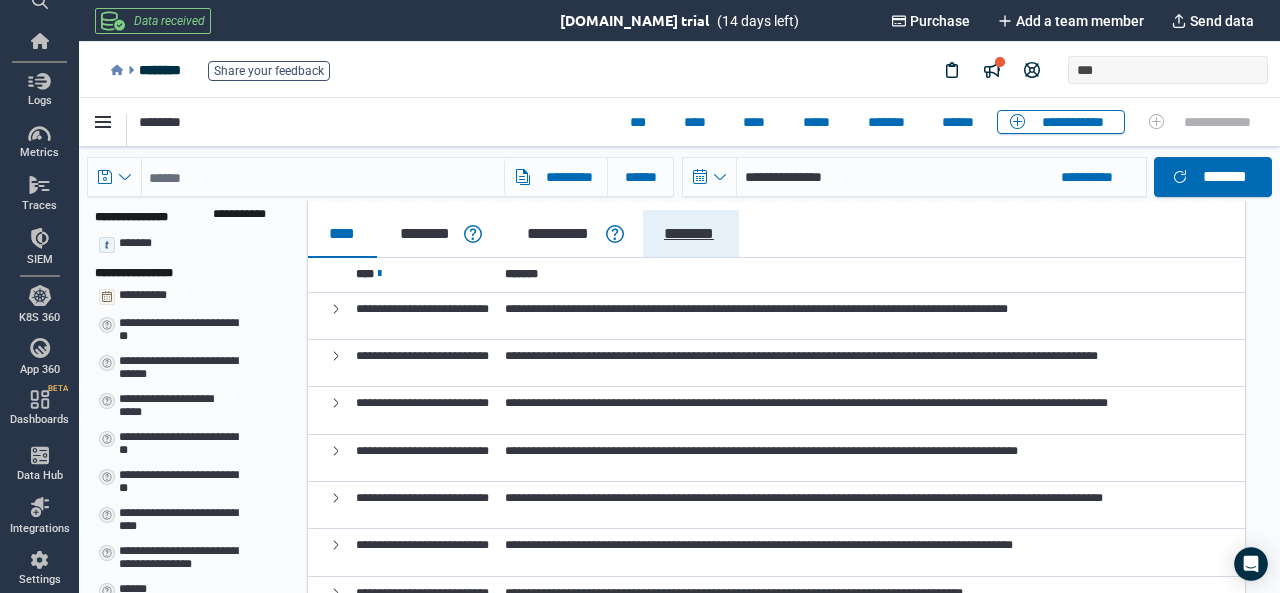click on "********" at bounding box center (688, 234) 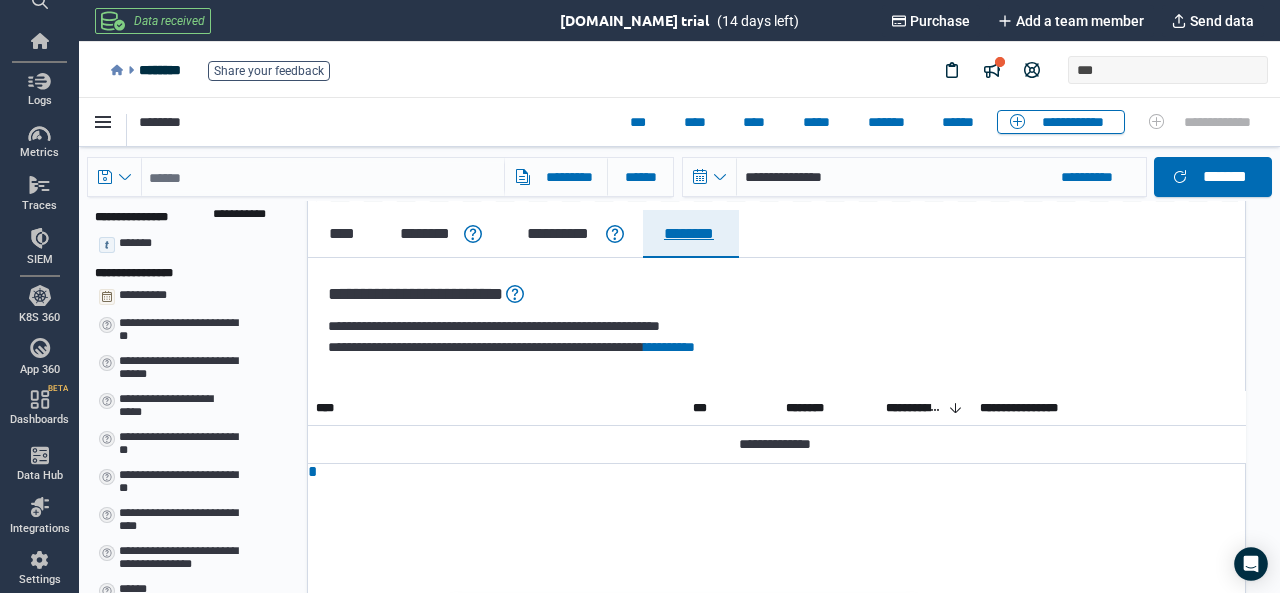 scroll, scrollTop: 0, scrollLeft: 0, axis: both 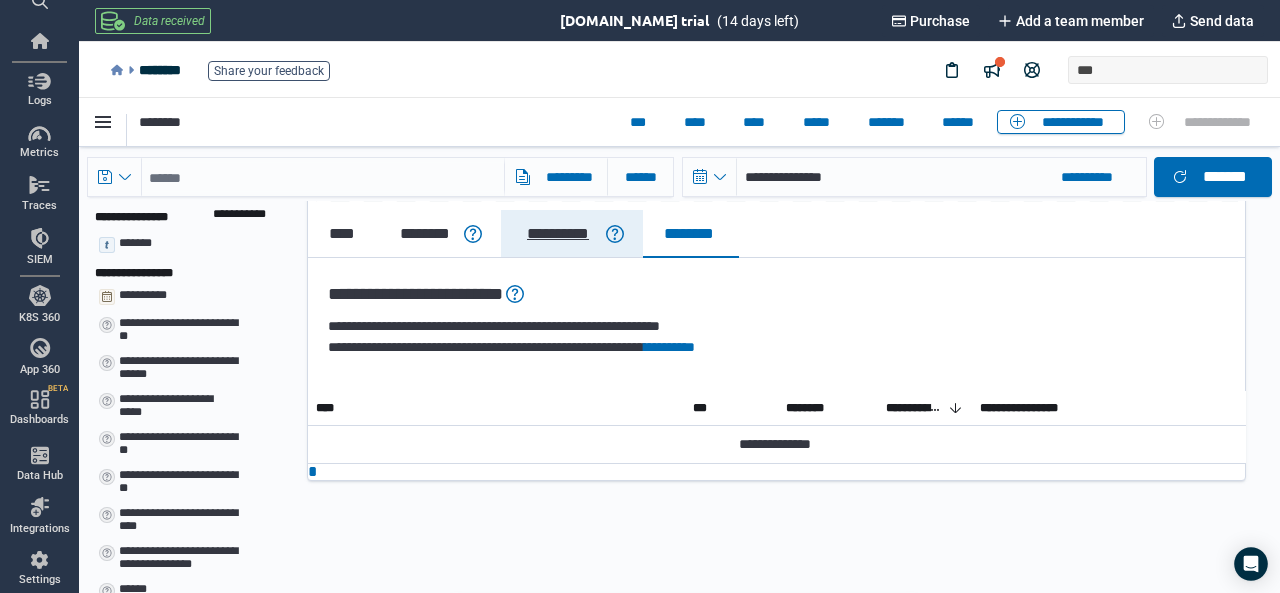 click on "**********" at bounding box center (558, 234) 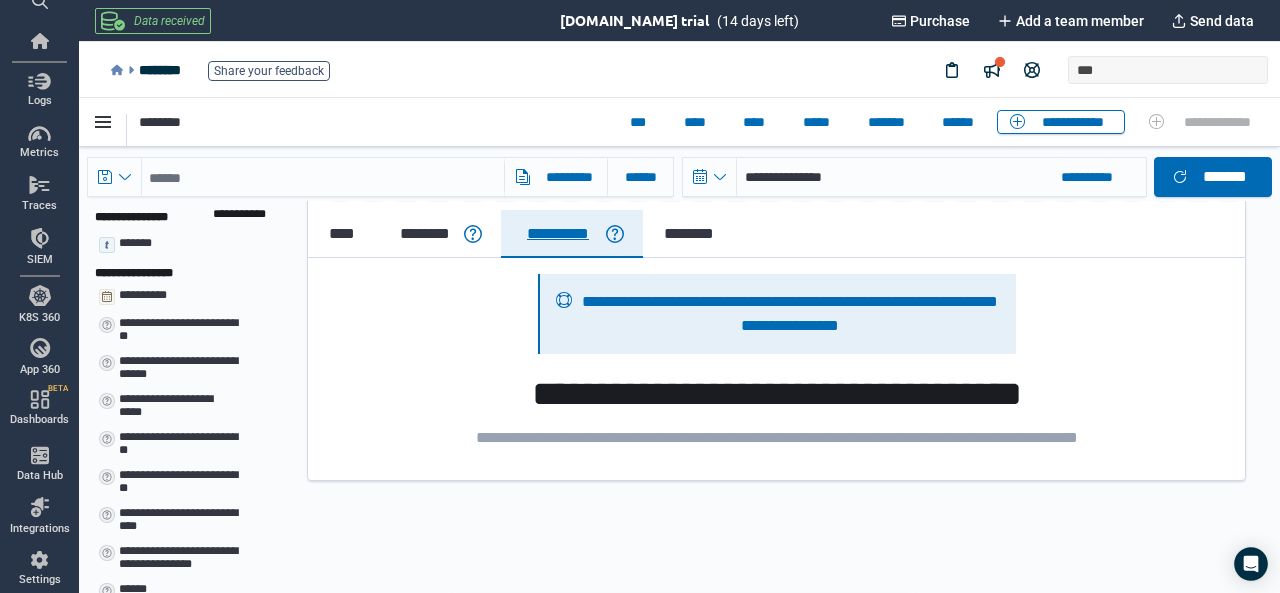 scroll, scrollTop: 0, scrollLeft: 0, axis: both 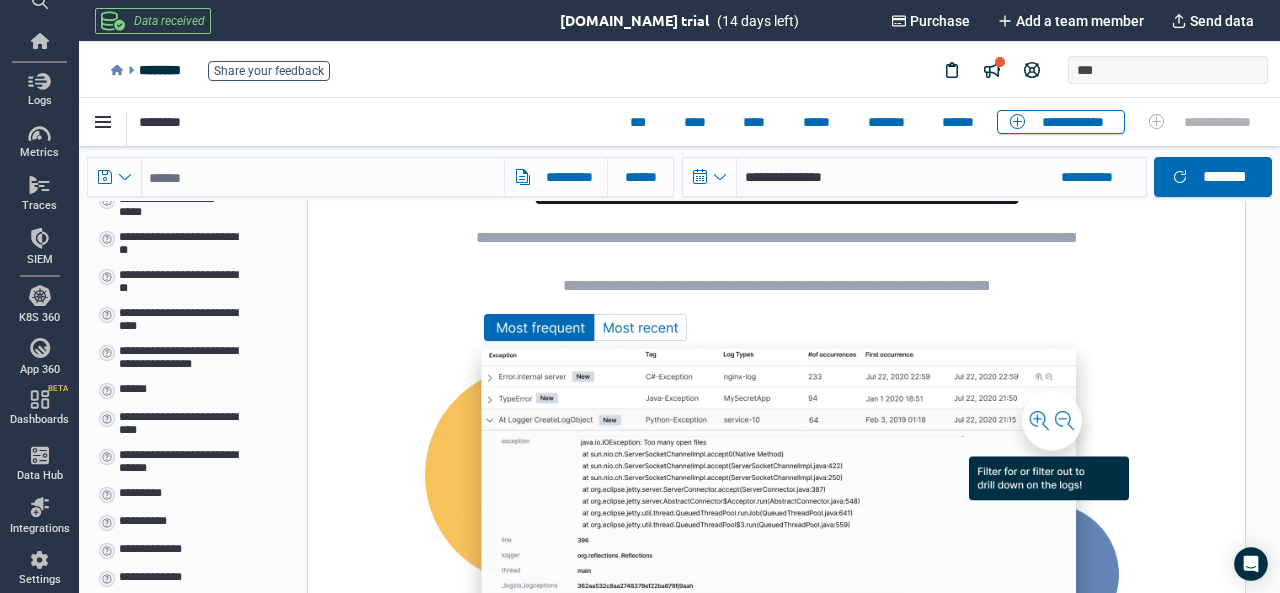 click 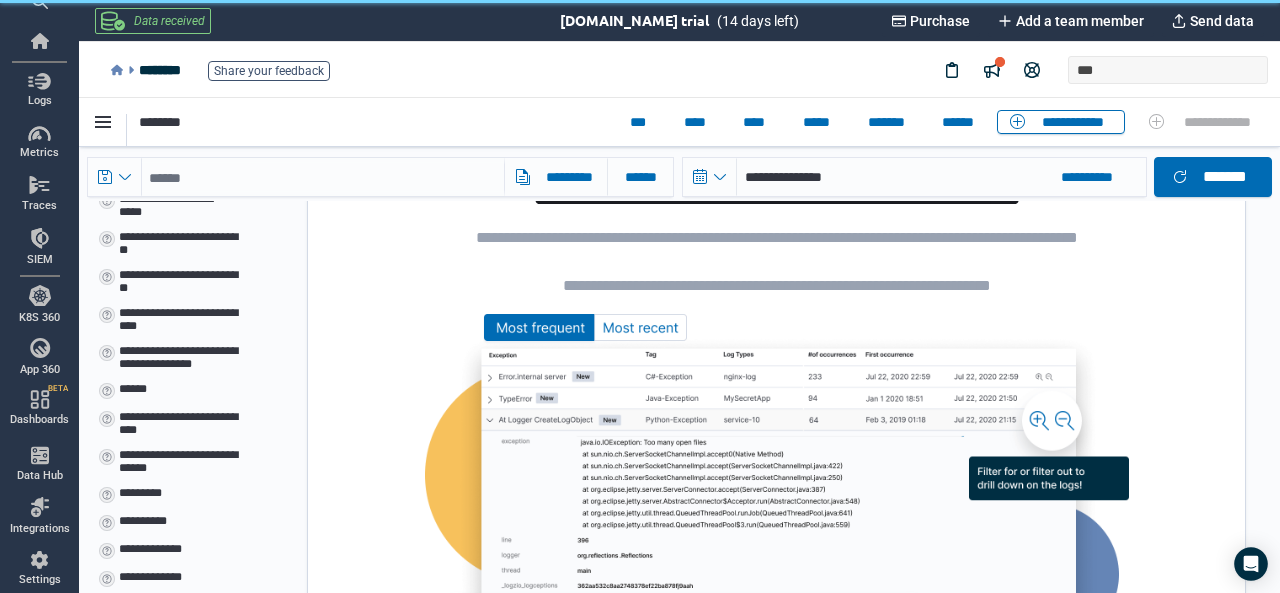 click on "**********" at bounding box center [777, 378] 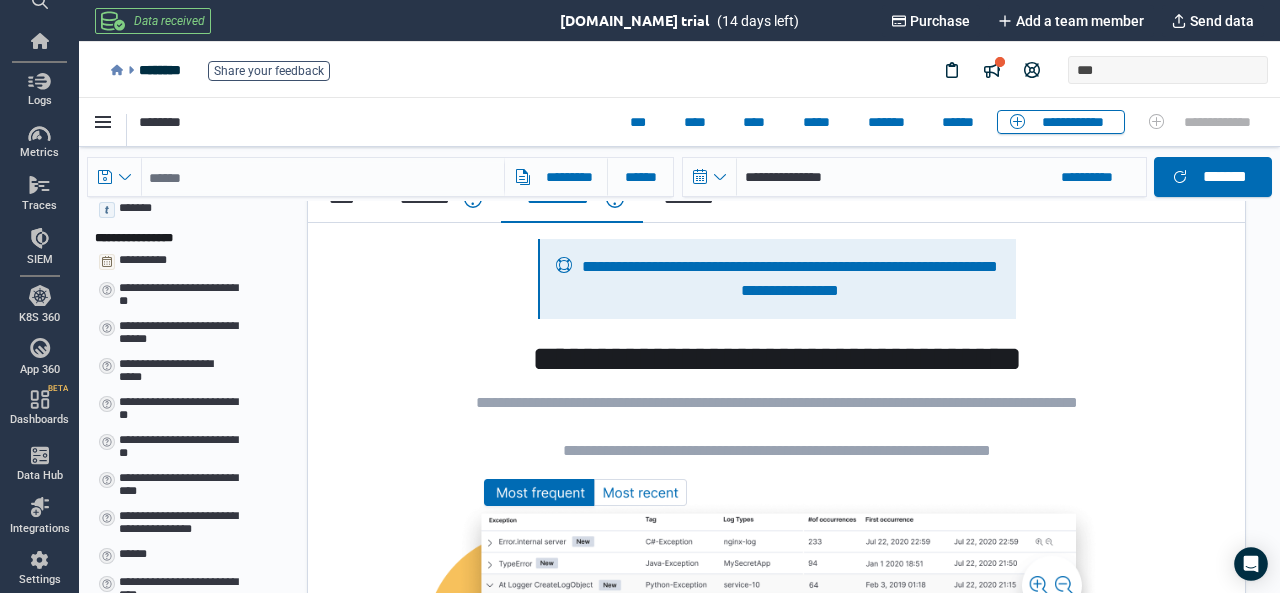 scroll, scrollTop: 100, scrollLeft: 0, axis: vertical 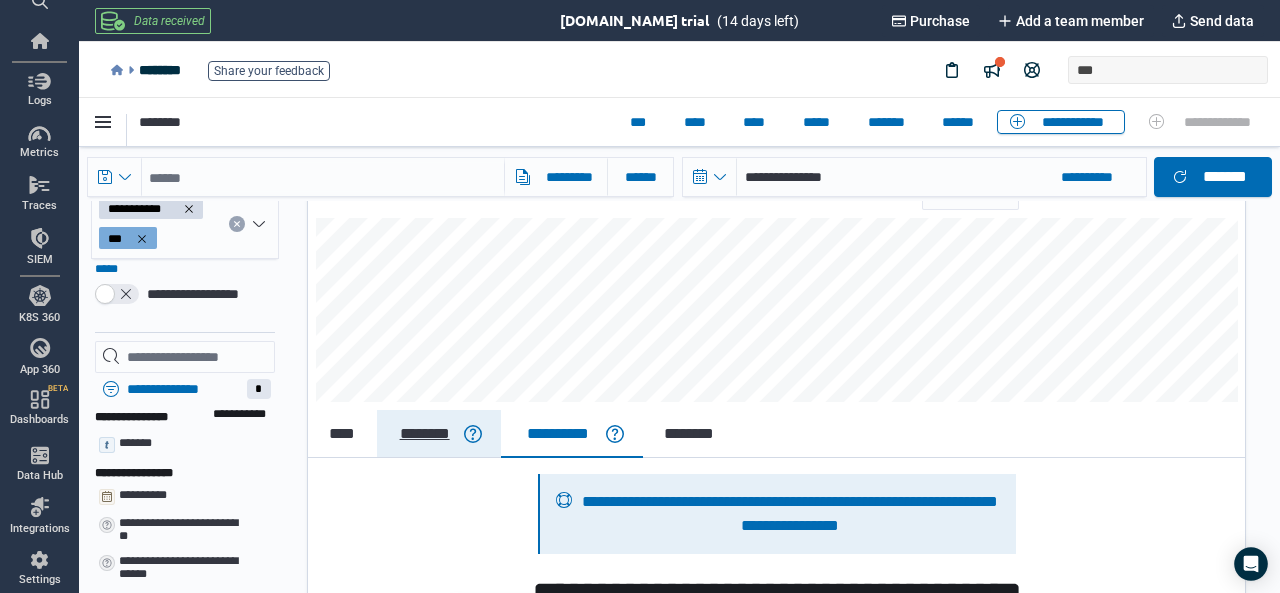 click on "********" at bounding box center [439, 434] 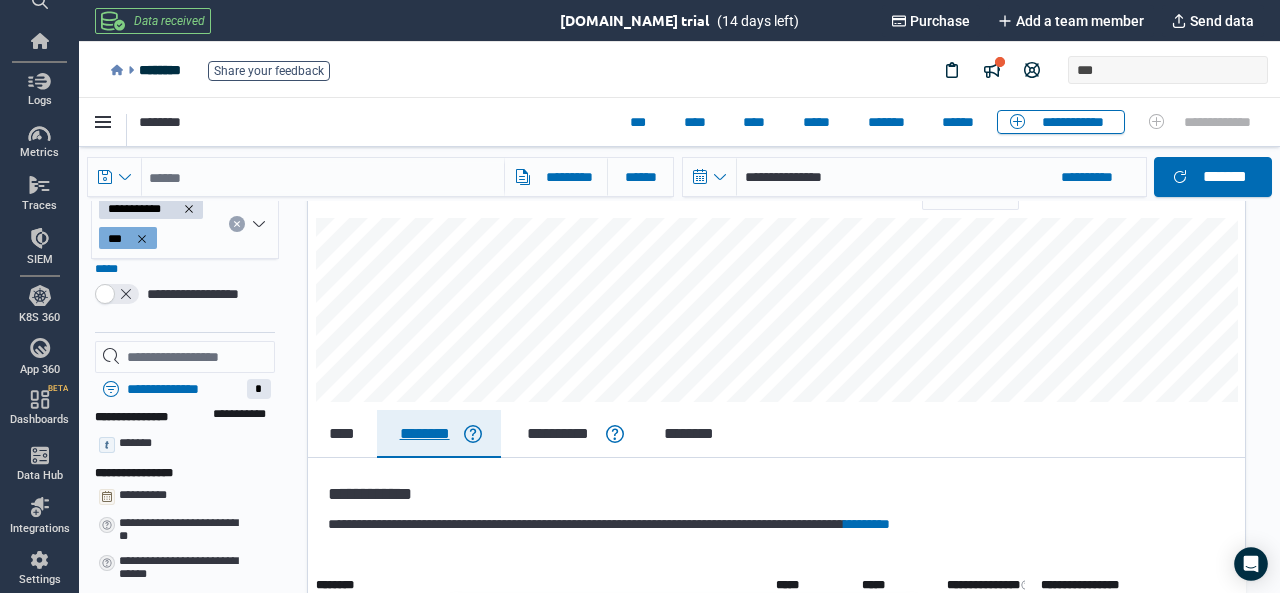 scroll, scrollTop: 0, scrollLeft: 0, axis: both 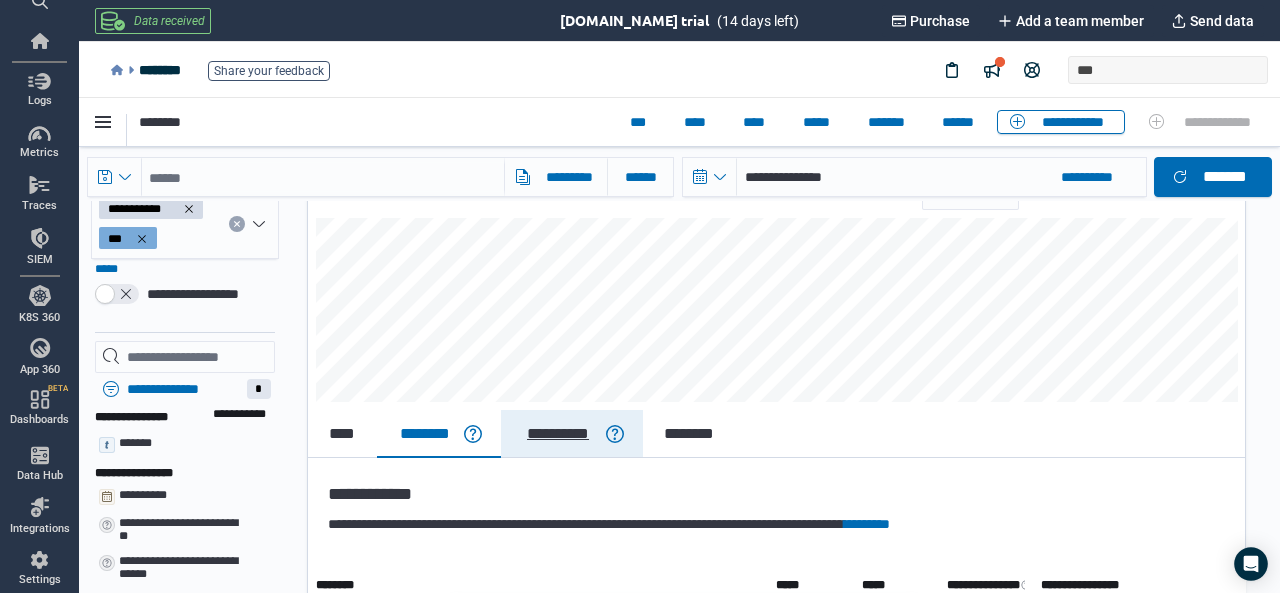 click on "**********" at bounding box center (558, 434) 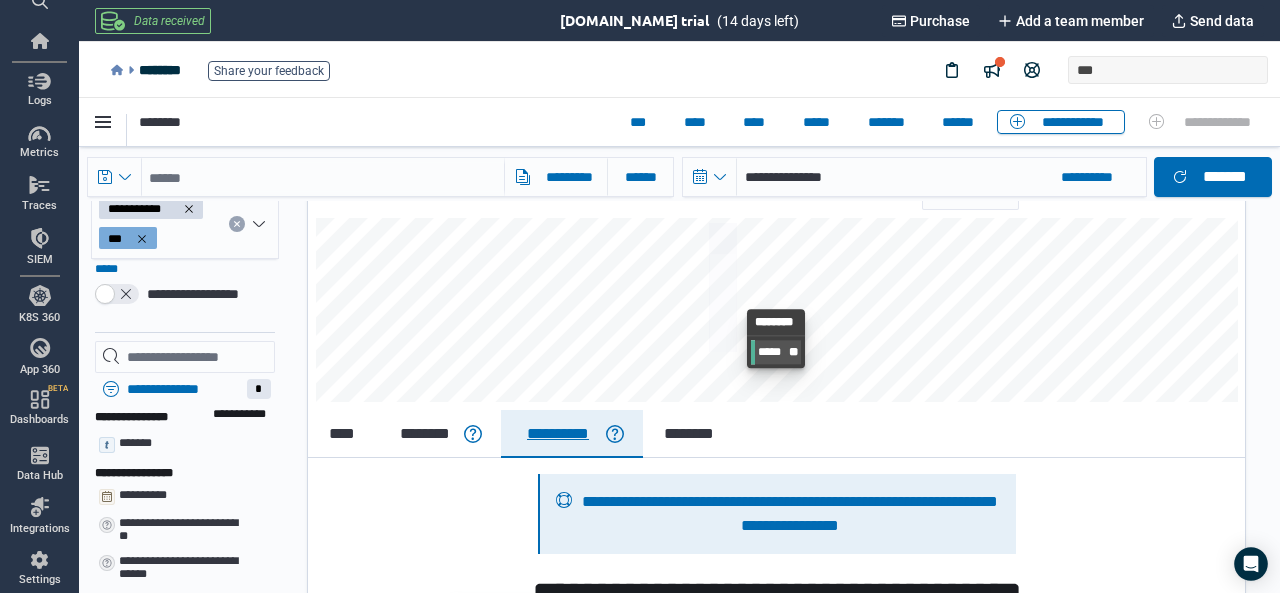 scroll, scrollTop: 0, scrollLeft: 0, axis: both 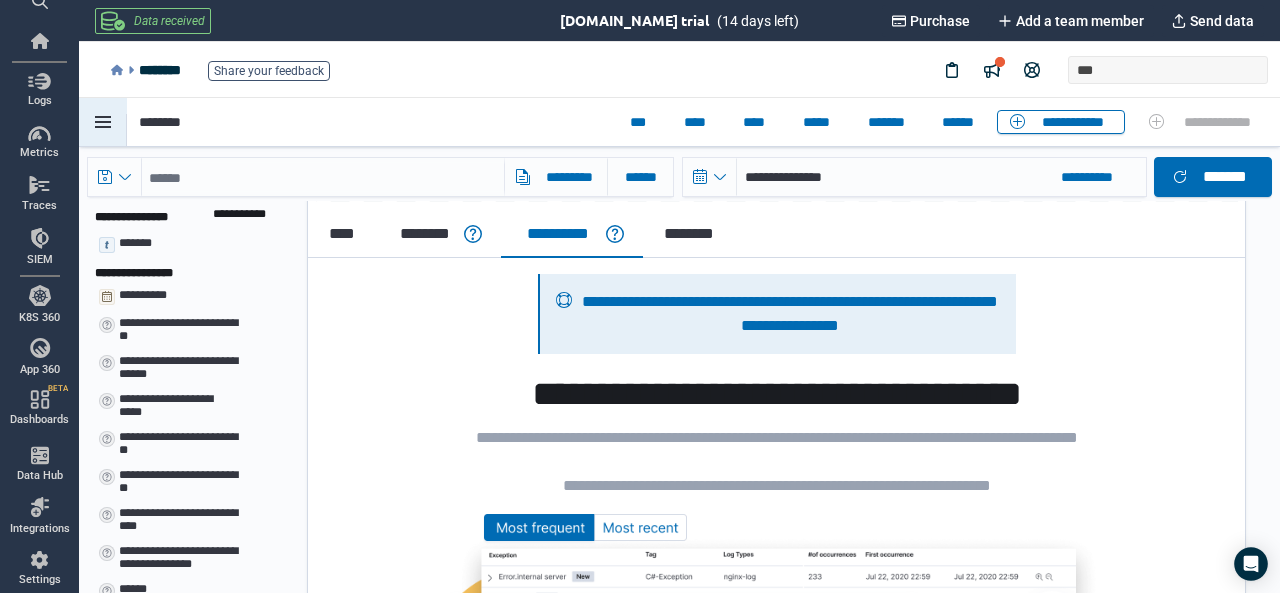 click at bounding box center (103, 122) 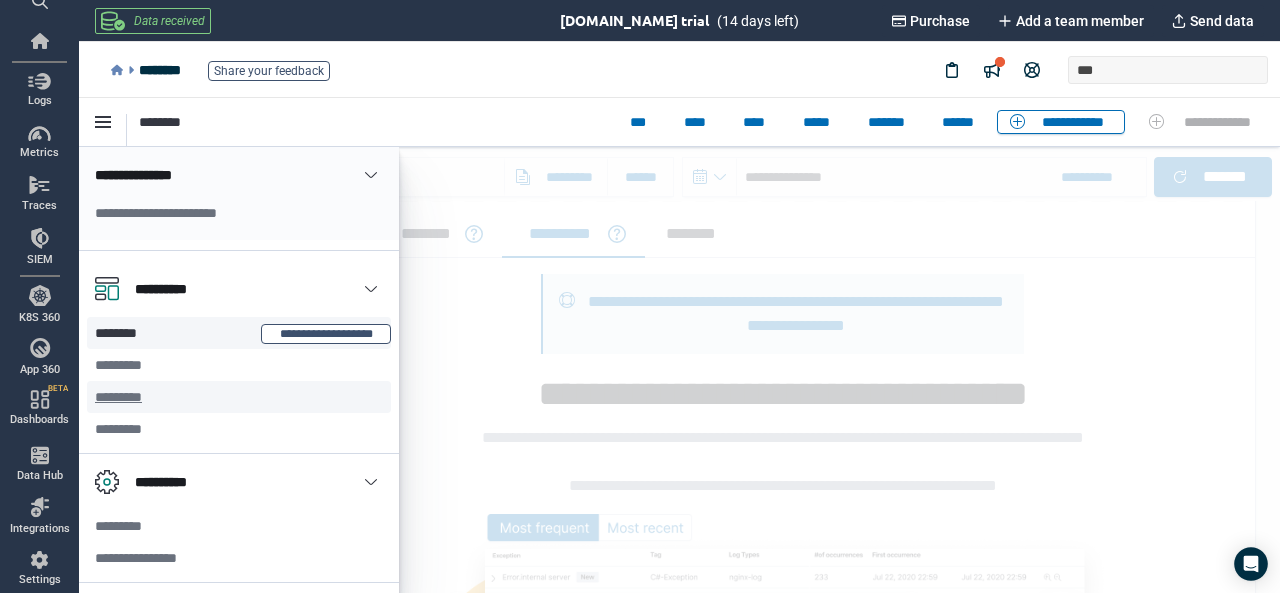 click on "*********" at bounding box center [125, 397] 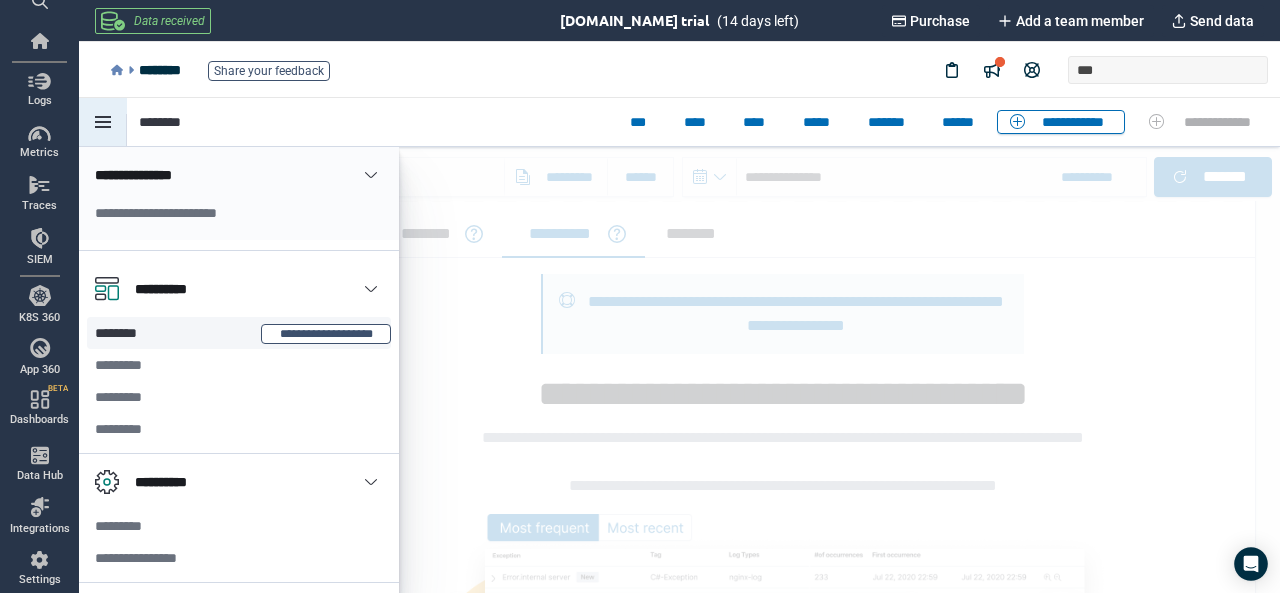 scroll, scrollTop: 0, scrollLeft: 0, axis: both 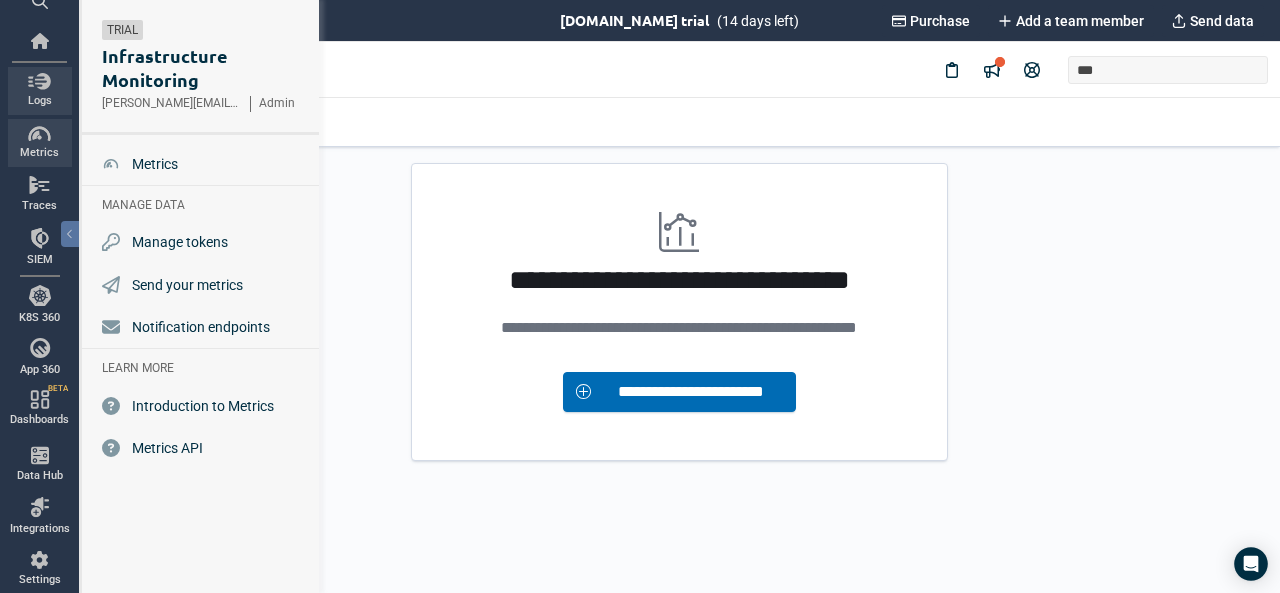 click at bounding box center (39, 81) 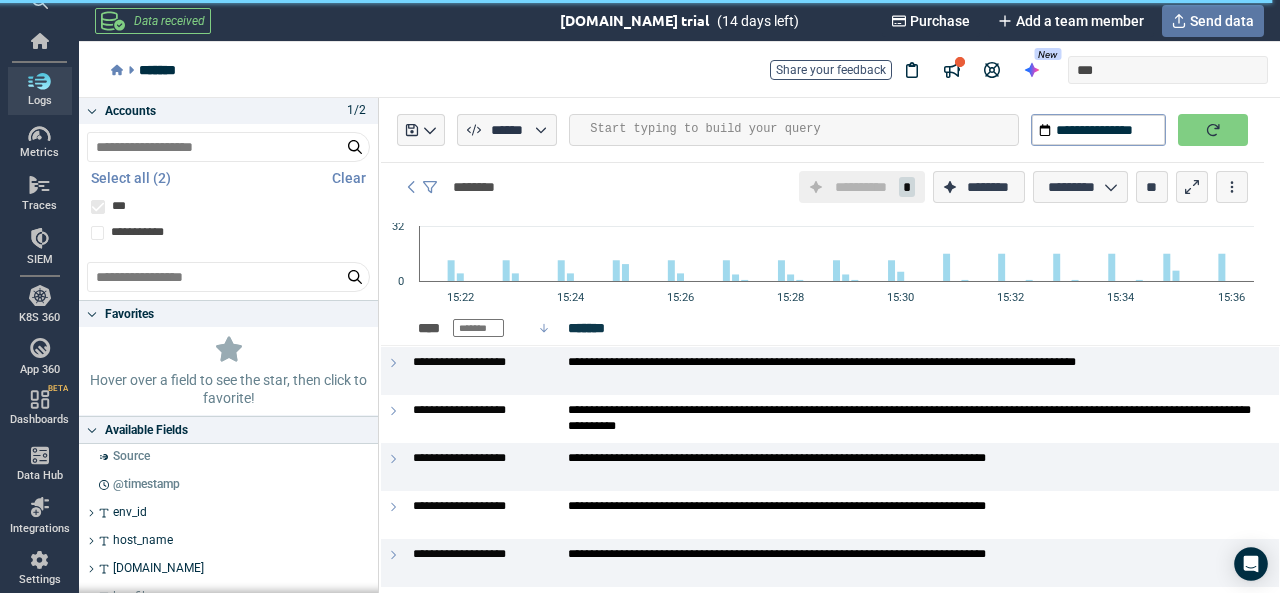 scroll, scrollTop: 0, scrollLeft: 0, axis: both 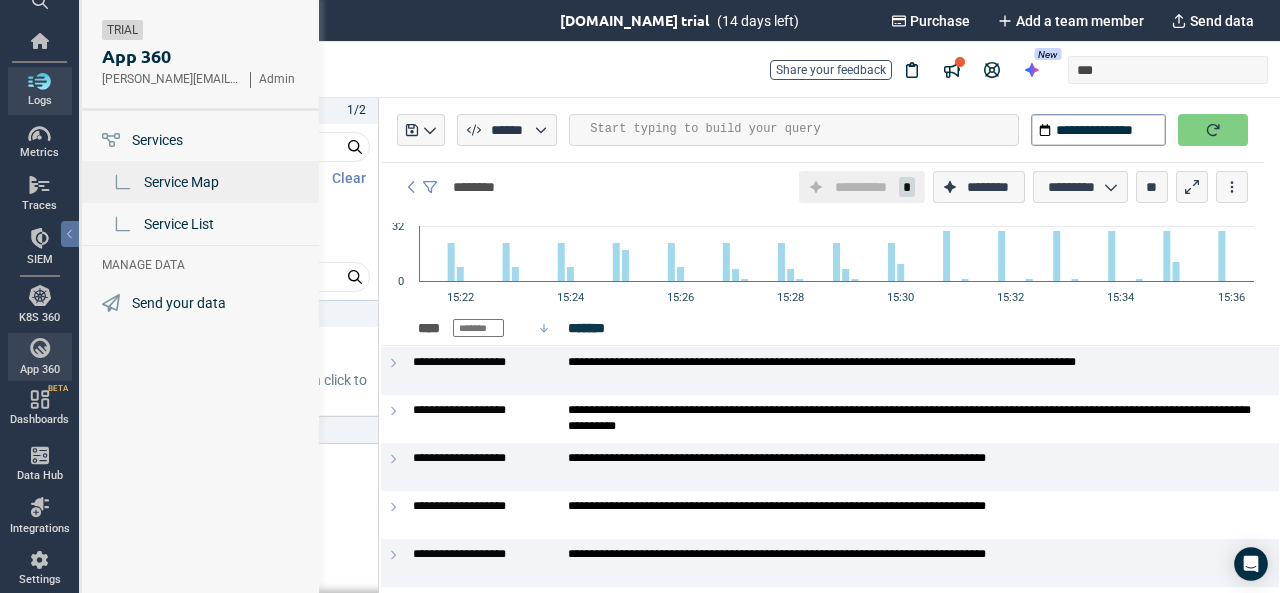 click on "Service Map" at bounding box center (181, 182) 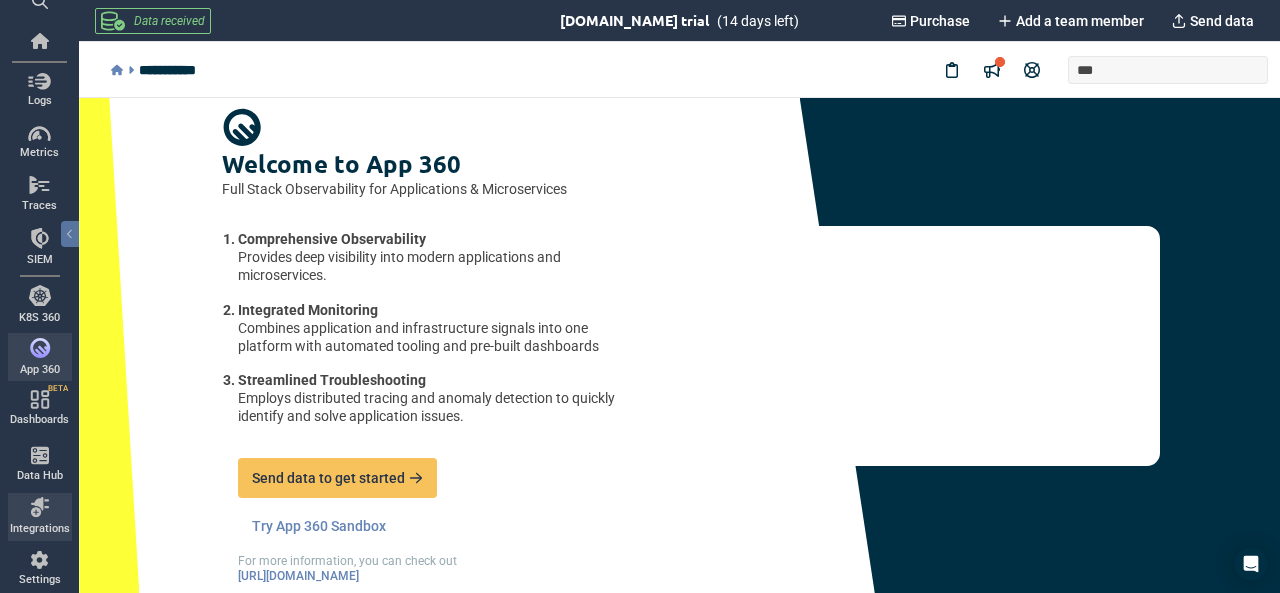 scroll, scrollTop: 0, scrollLeft: 0, axis: both 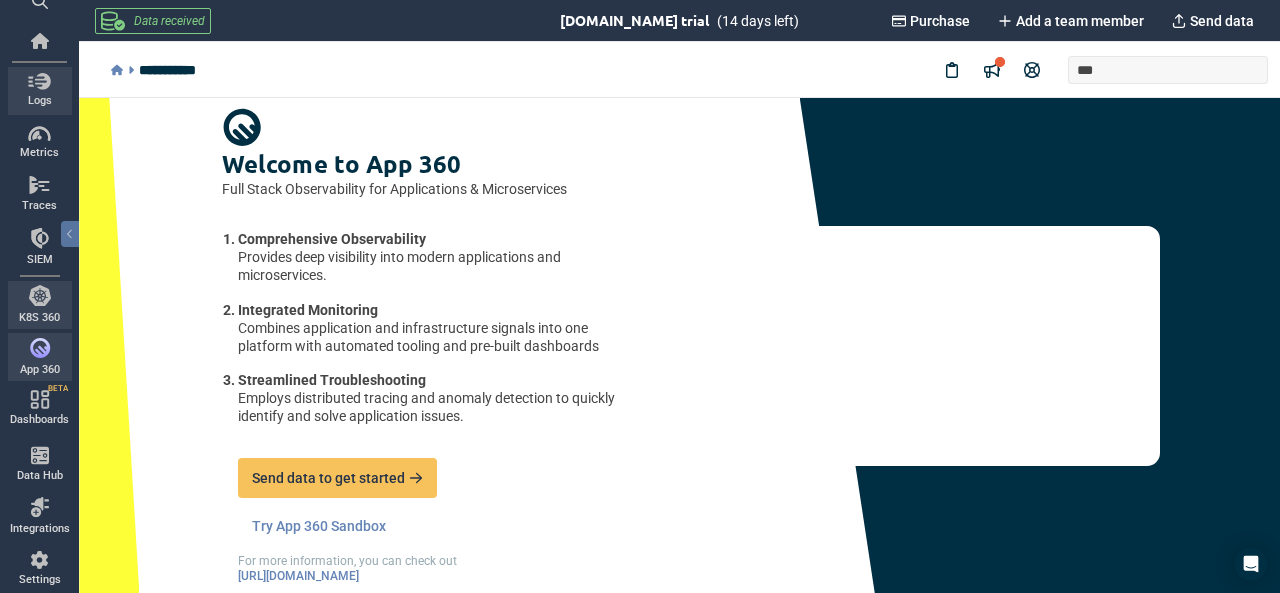 click on "Logs" at bounding box center [40, 101] 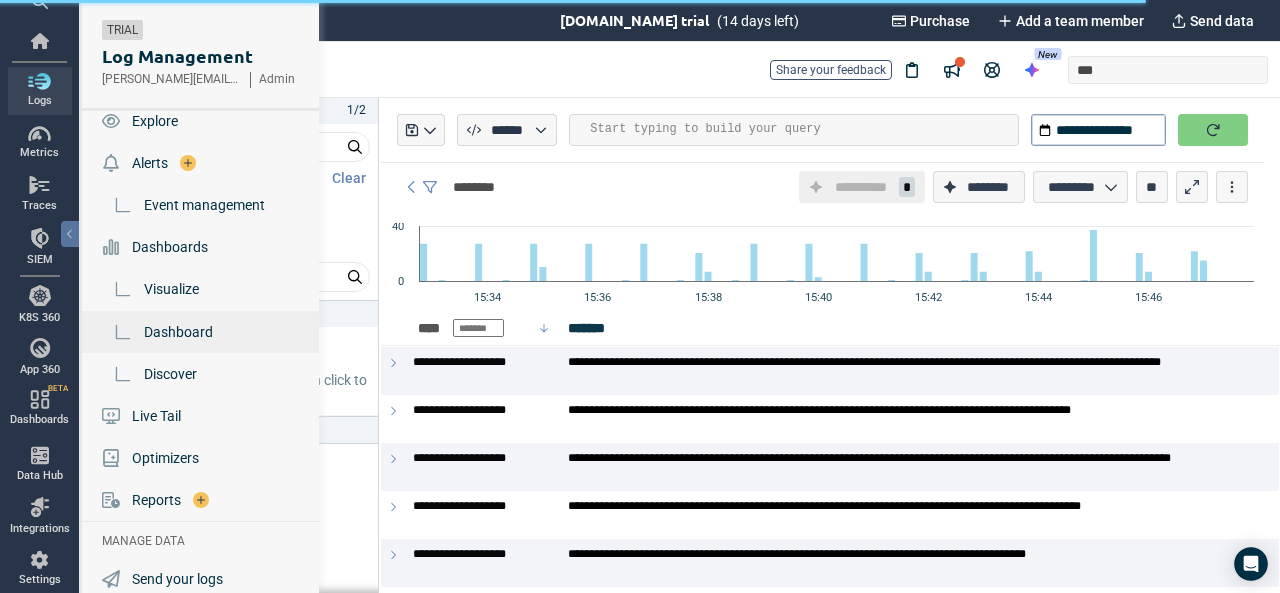 scroll, scrollTop: 30, scrollLeft: 0, axis: vertical 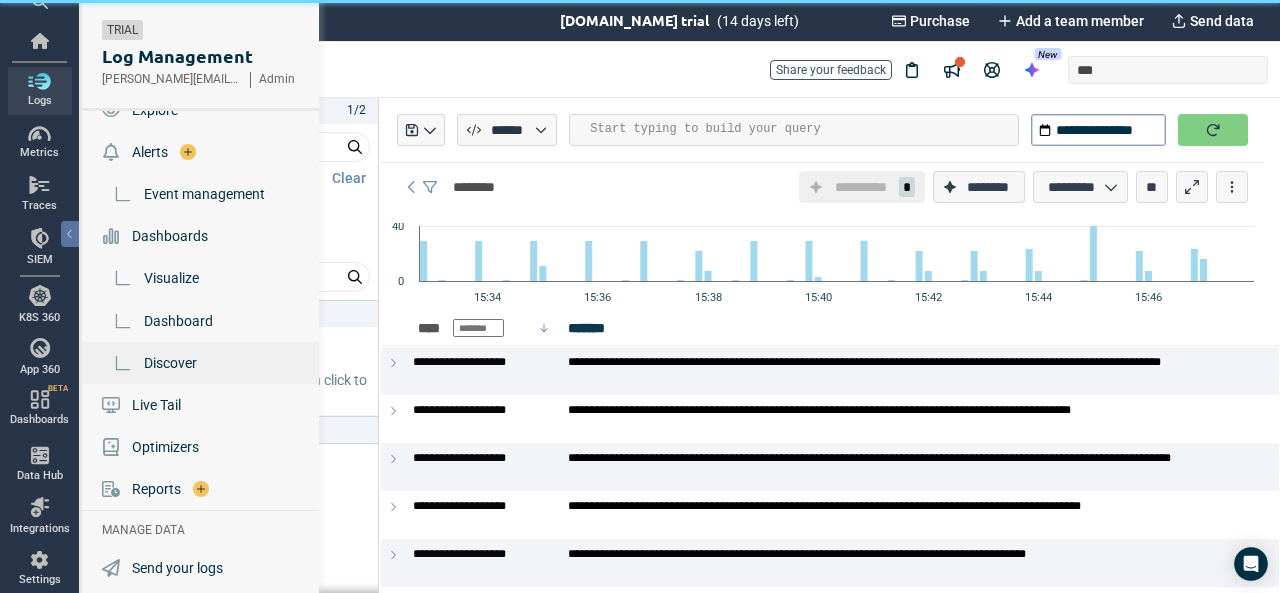 click on "Discover" at bounding box center [170, 363] 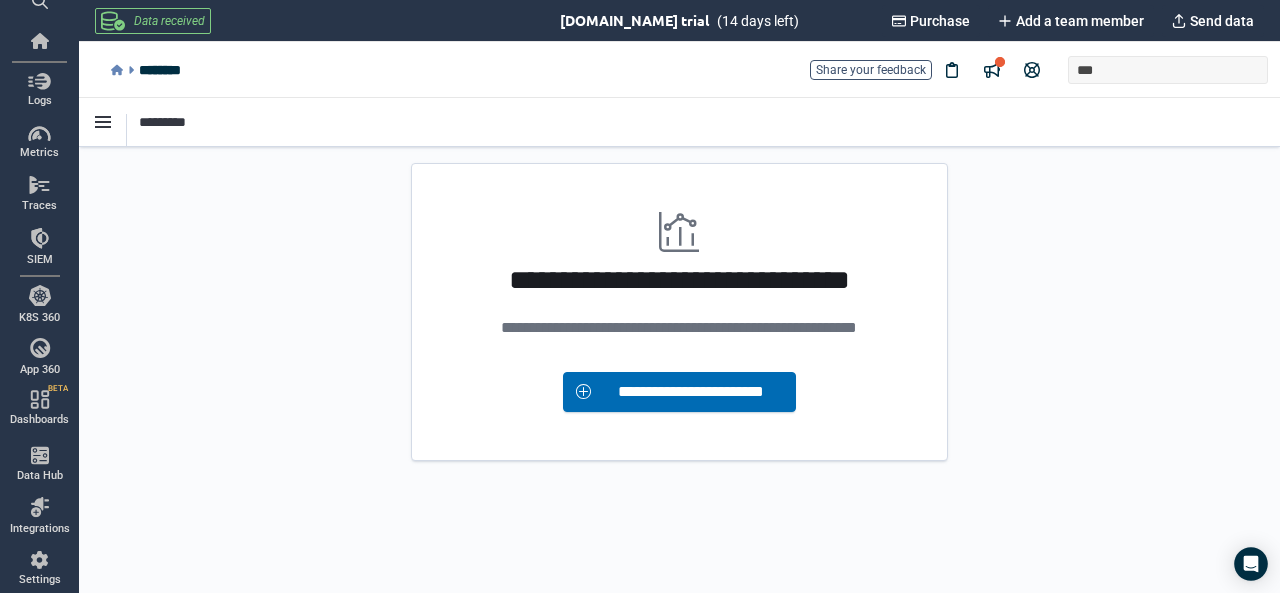 scroll, scrollTop: 0, scrollLeft: 0, axis: both 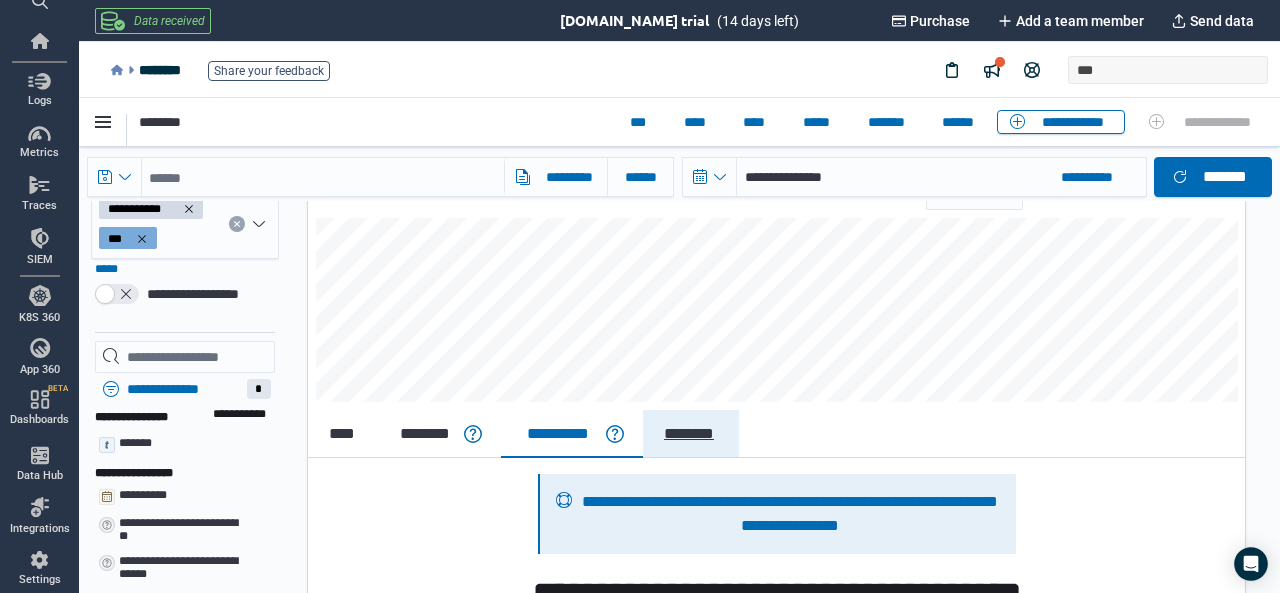 click on "********" at bounding box center [690, 434] 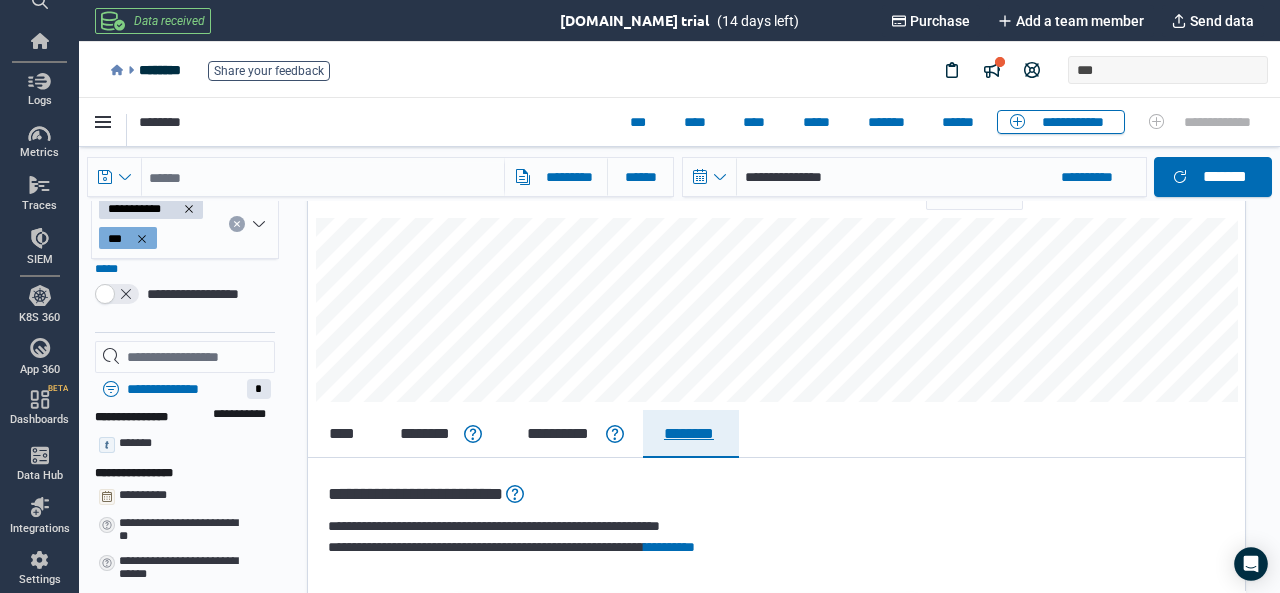 scroll, scrollTop: 0, scrollLeft: 0, axis: both 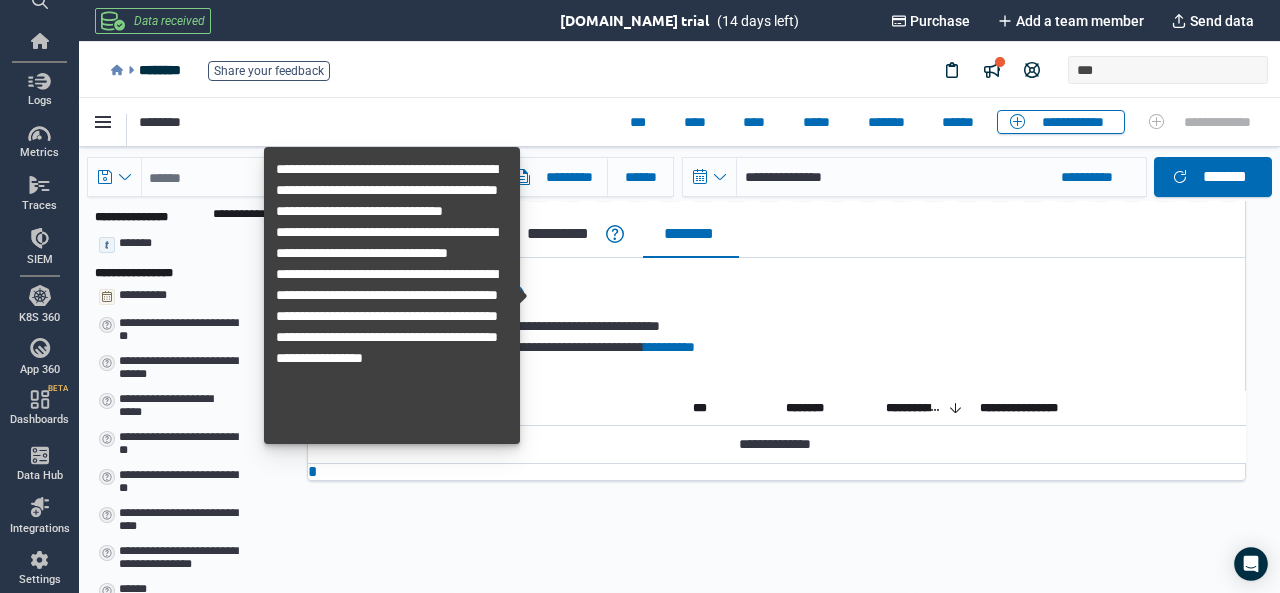 drag, startPoint x: 411, startPoint y: 295, endPoint x: 559, endPoint y: 291, distance: 148.05405 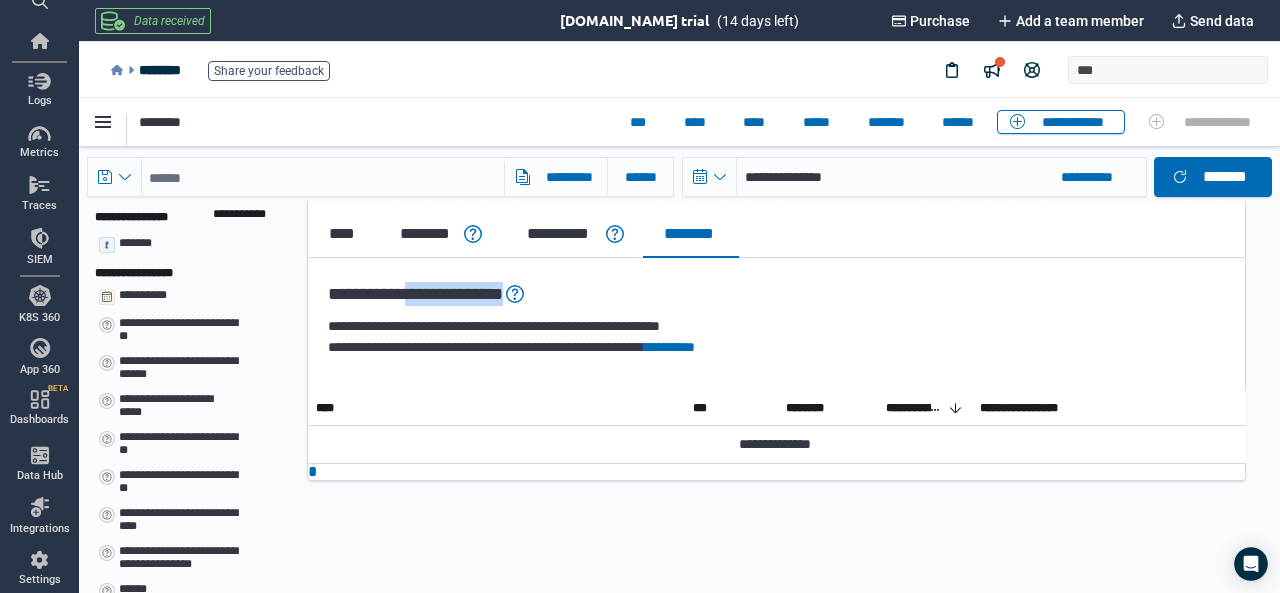 click on "**********" at bounding box center [777, 295] 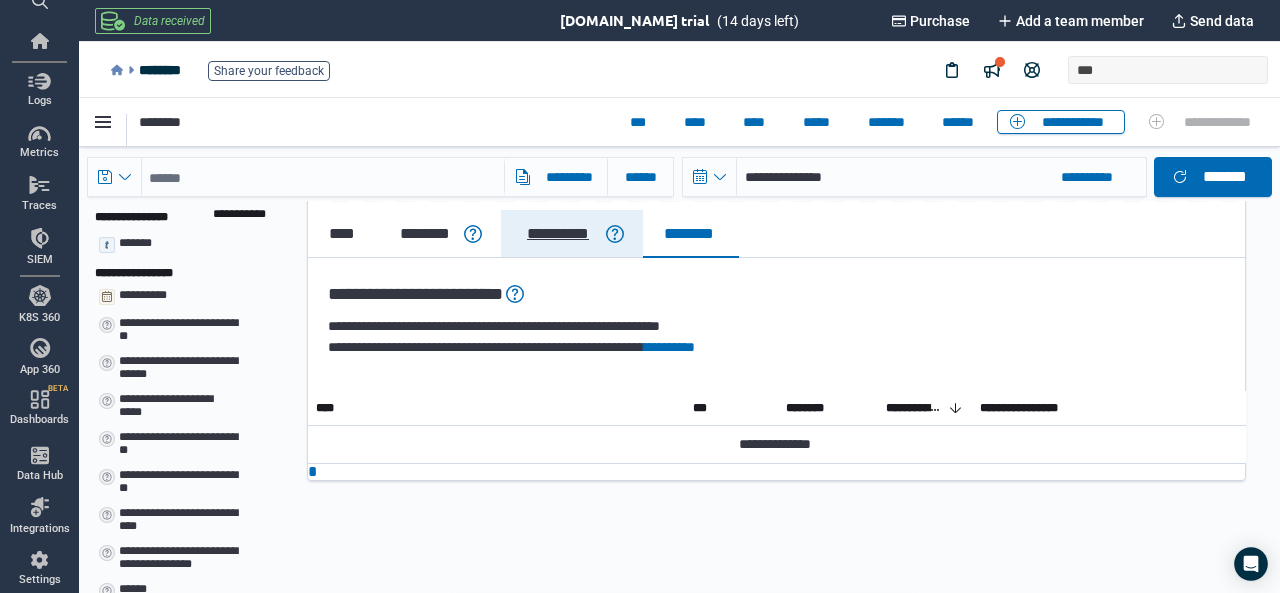click on "**********" at bounding box center (572, 234) 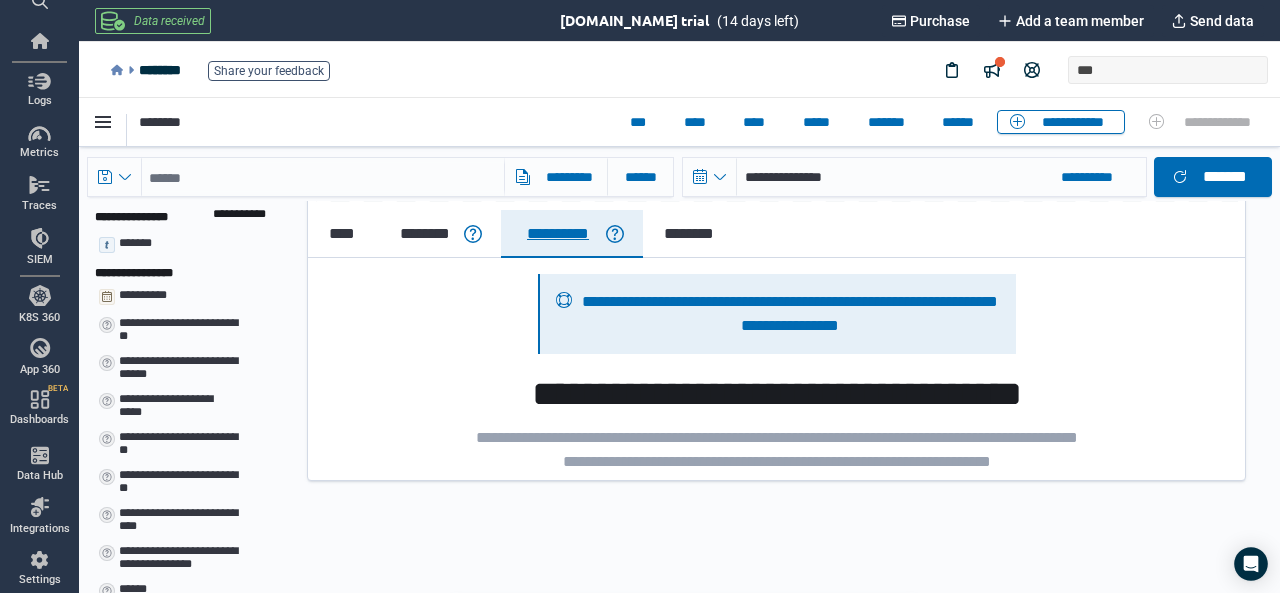 type on "*" 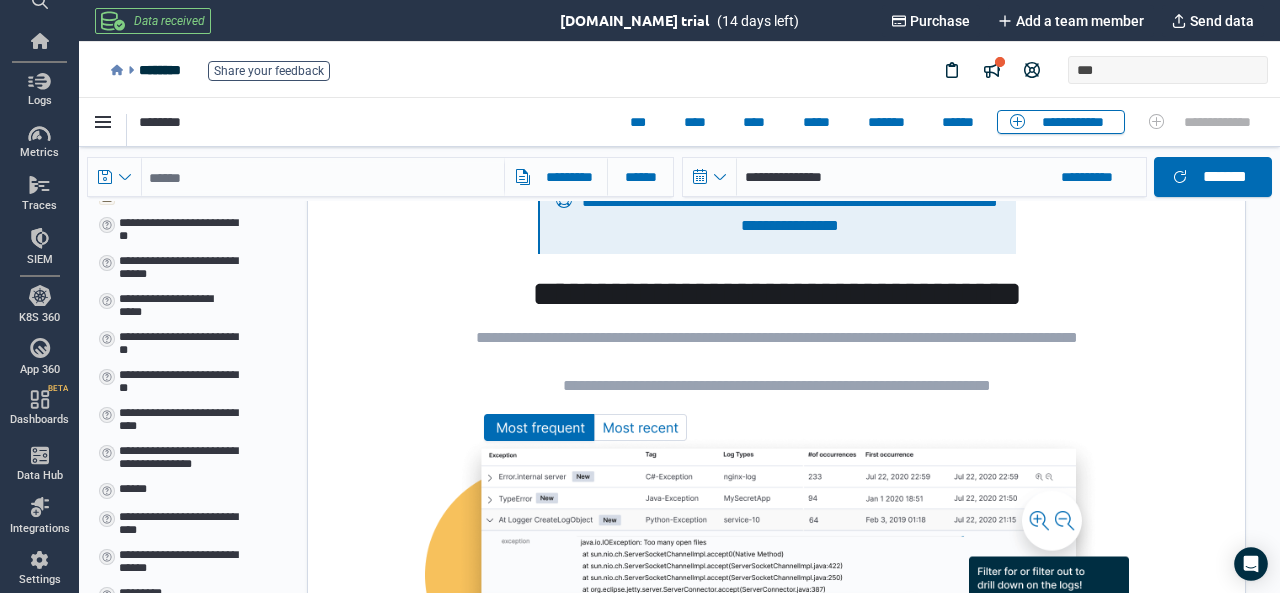 scroll, scrollTop: 600, scrollLeft: 0, axis: vertical 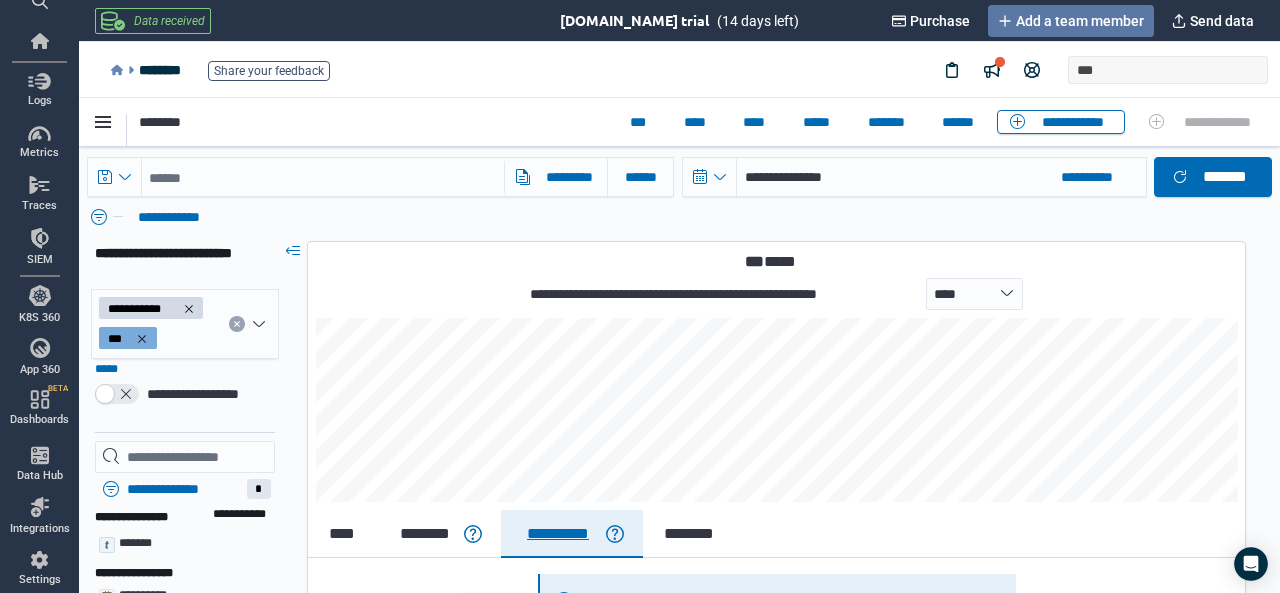 type 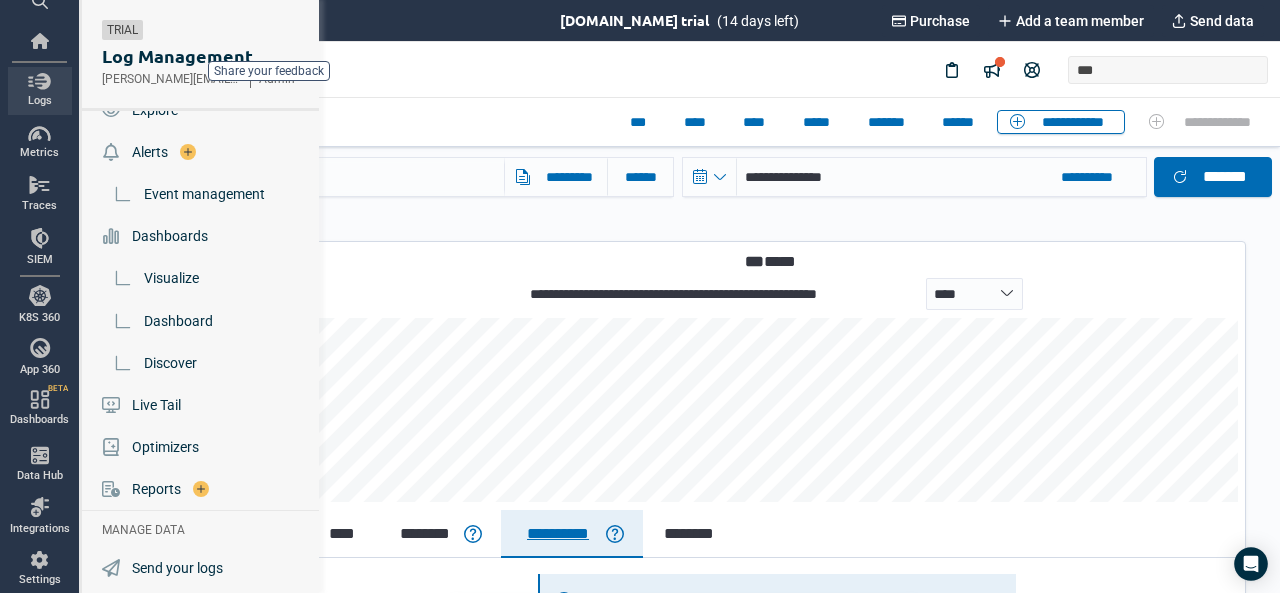 scroll, scrollTop: 0, scrollLeft: 0, axis: both 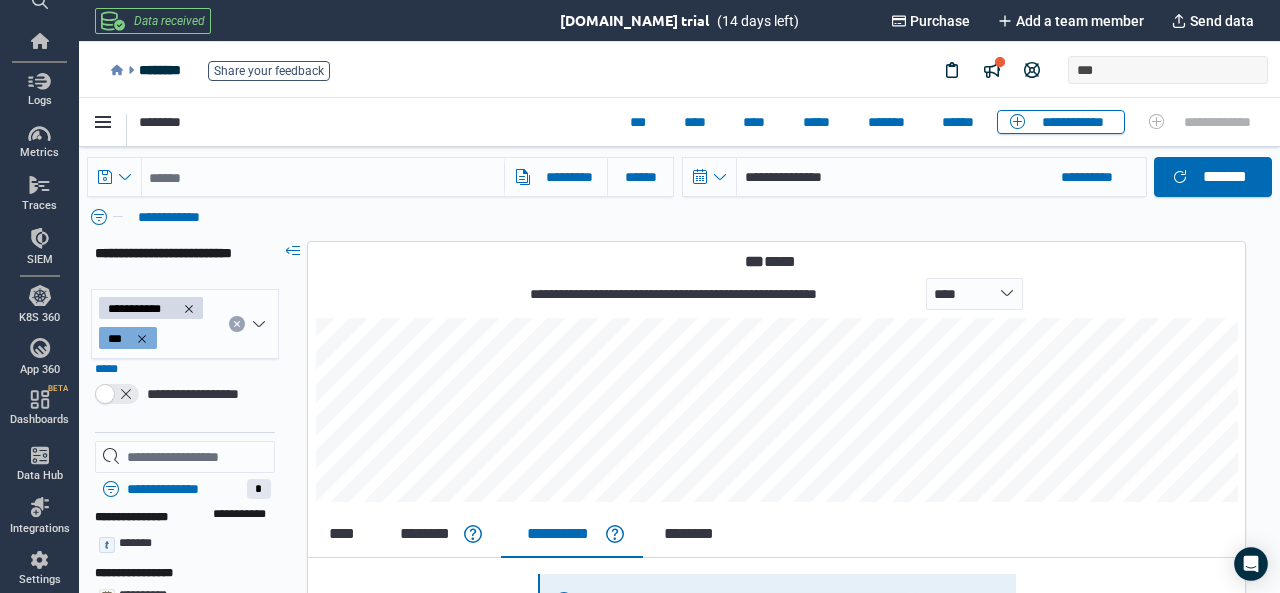 click on "******** Share your feedback ***" at bounding box center [689, 70] 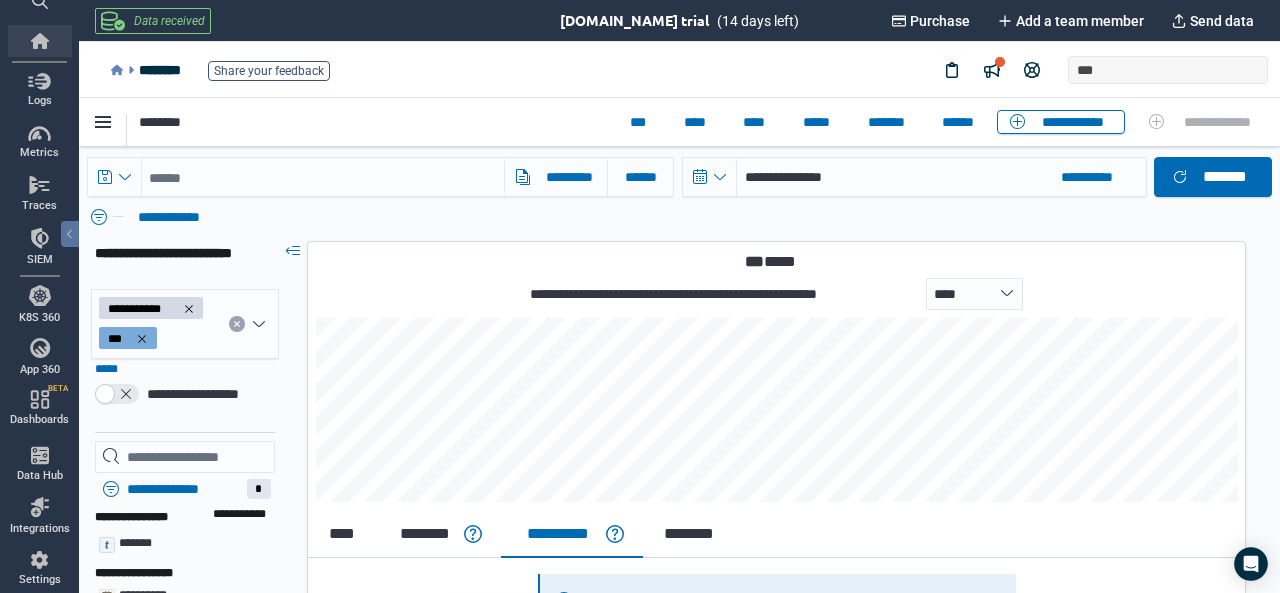 click at bounding box center (40, 41) 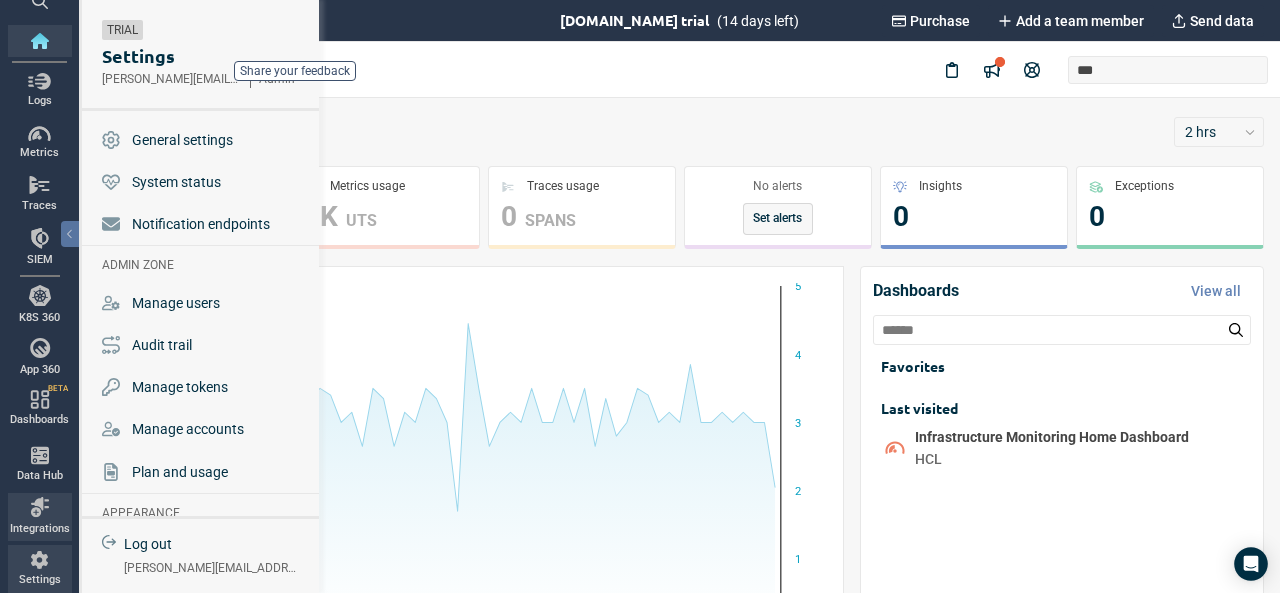 click on "Integrations" at bounding box center (40, 516) 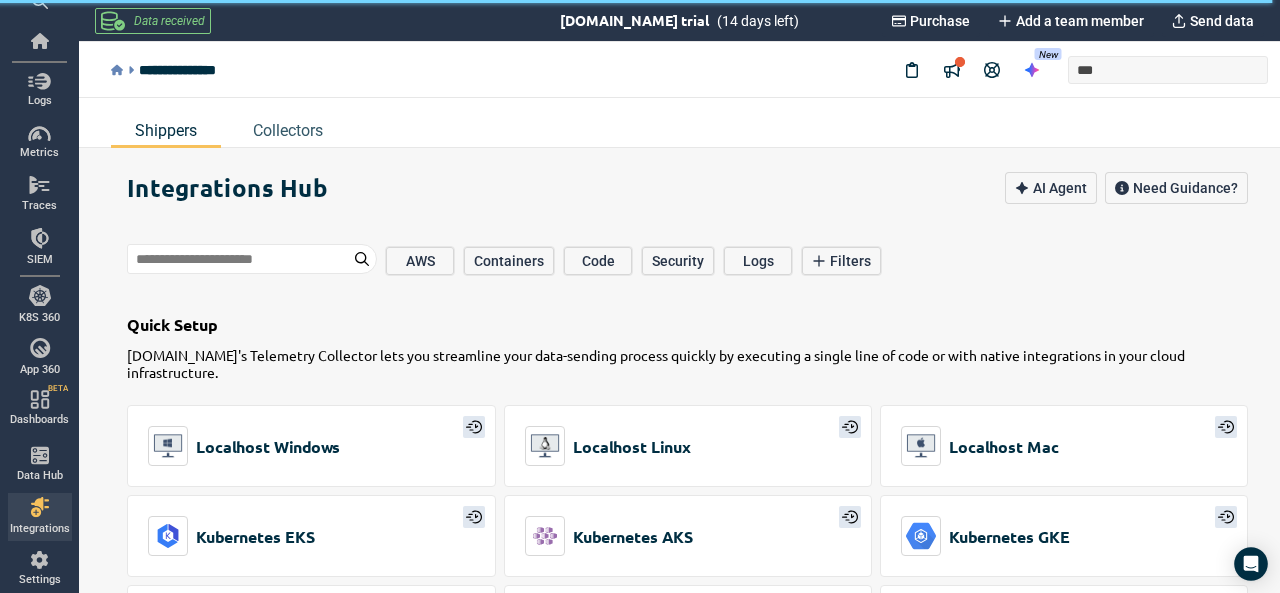 type on "*" 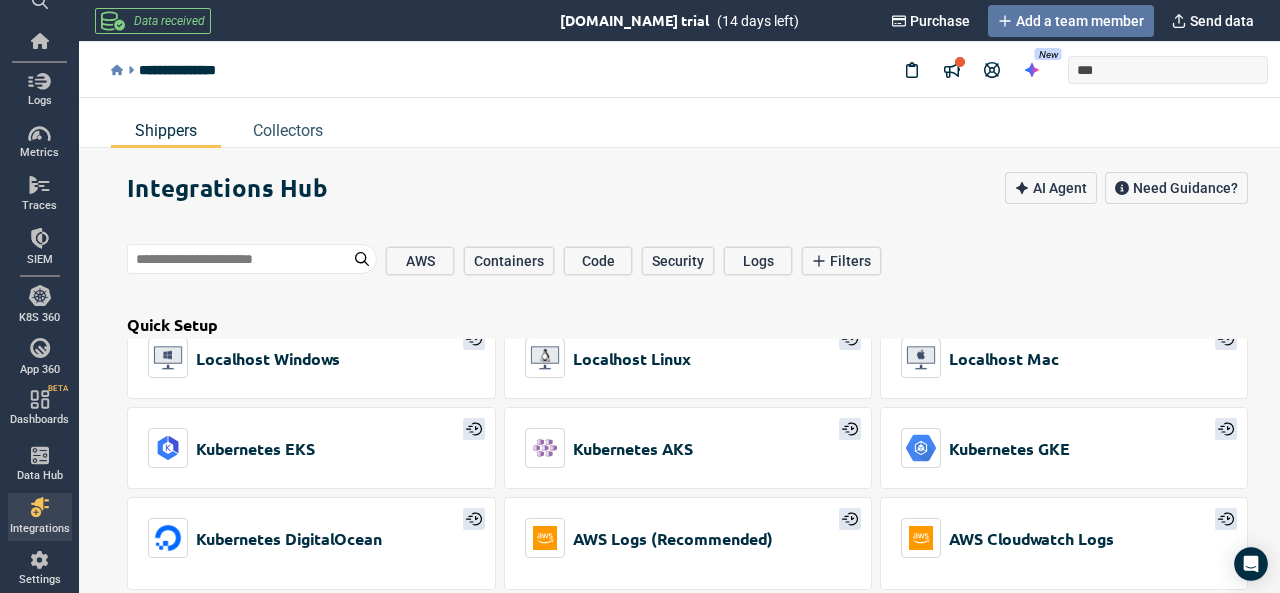 scroll, scrollTop: 0, scrollLeft: 0, axis: both 